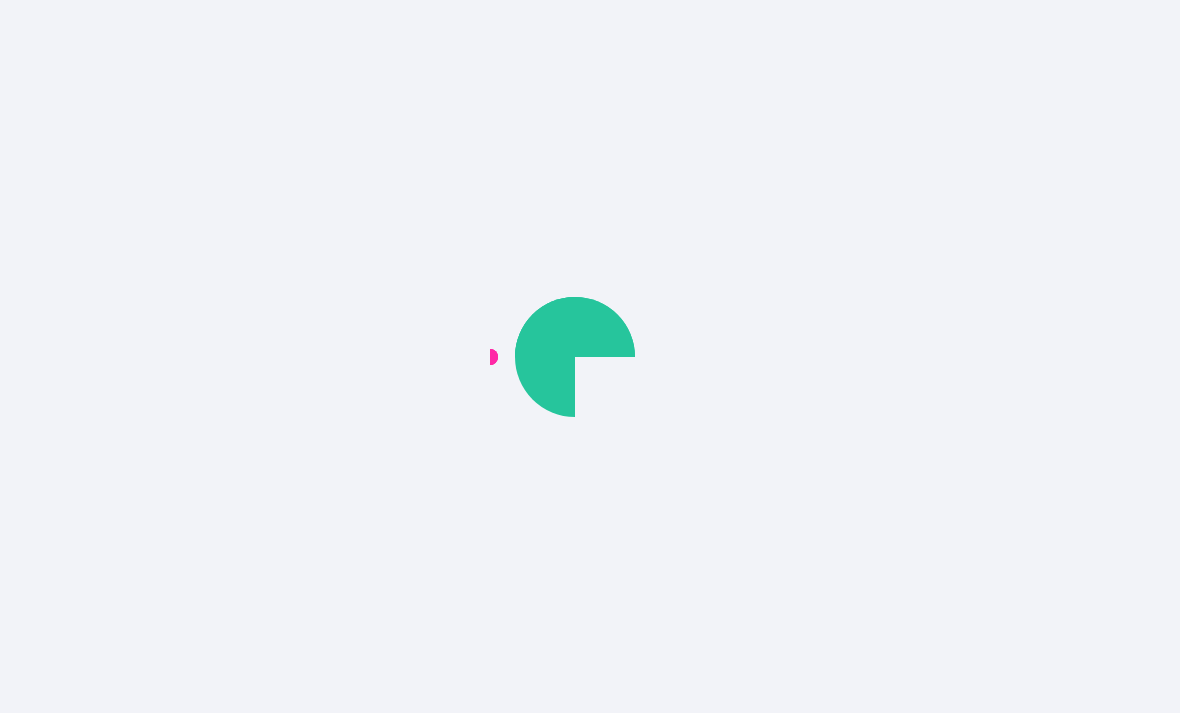 scroll, scrollTop: 0, scrollLeft: 0, axis: both 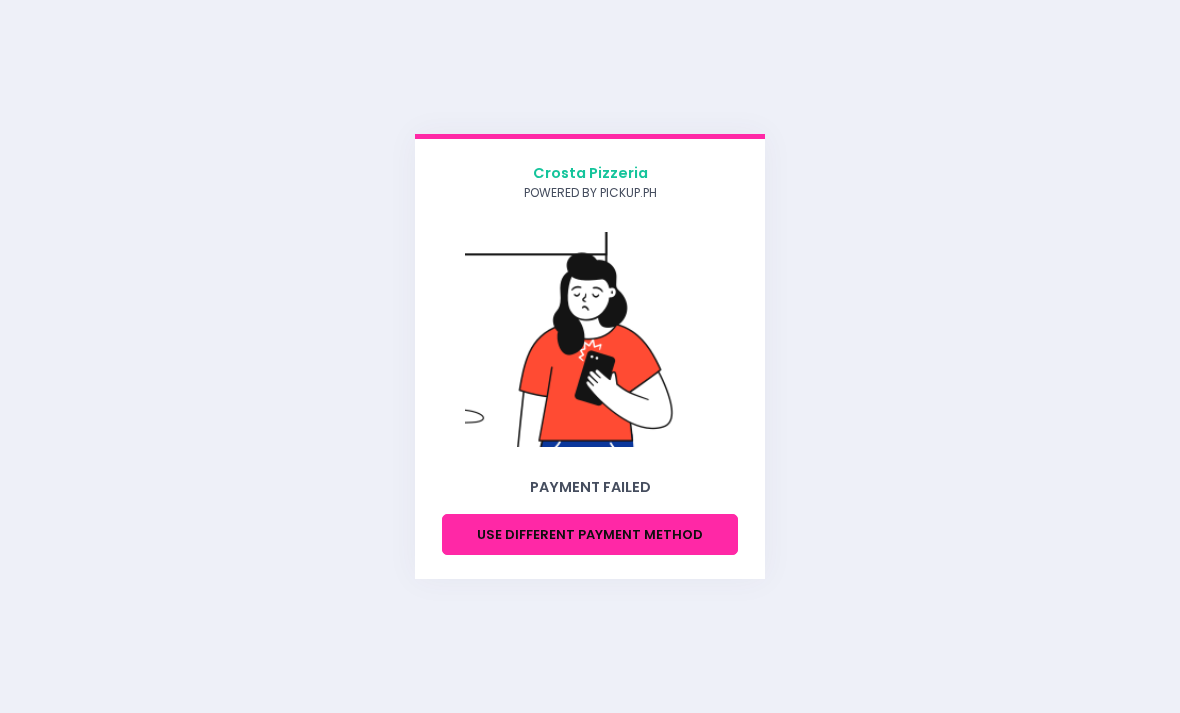 click on "Use different payment method" at bounding box center (590, 534) 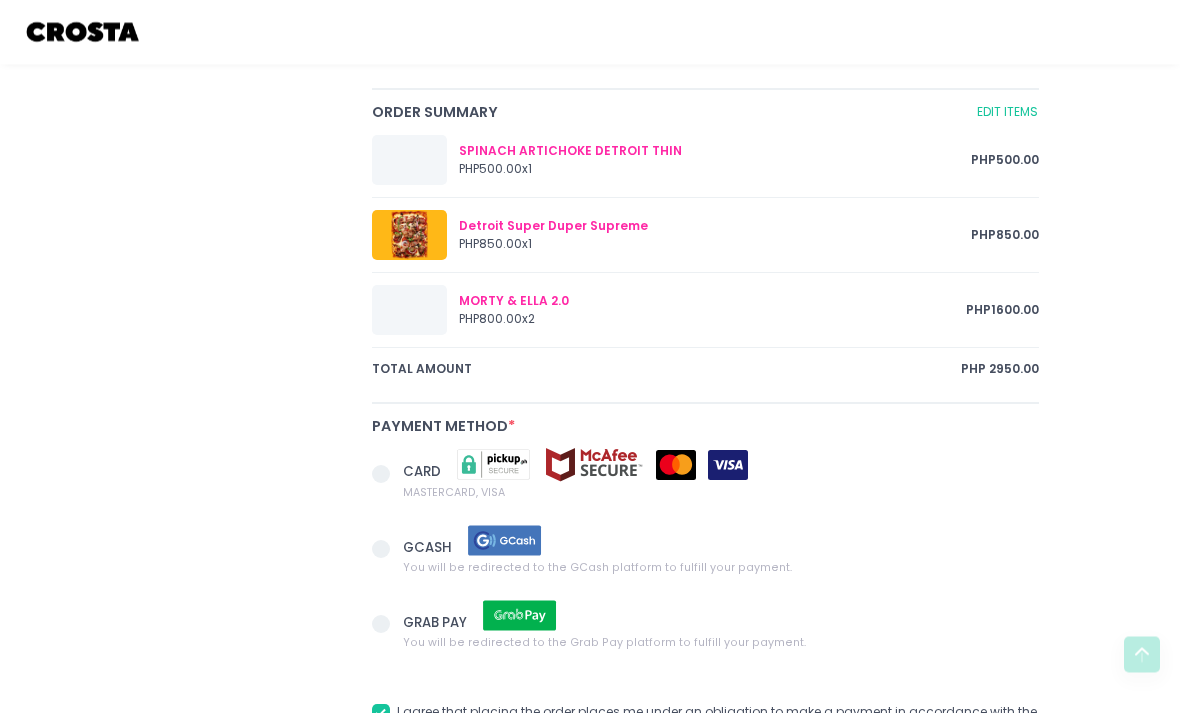 scroll, scrollTop: 972, scrollLeft: 0, axis: vertical 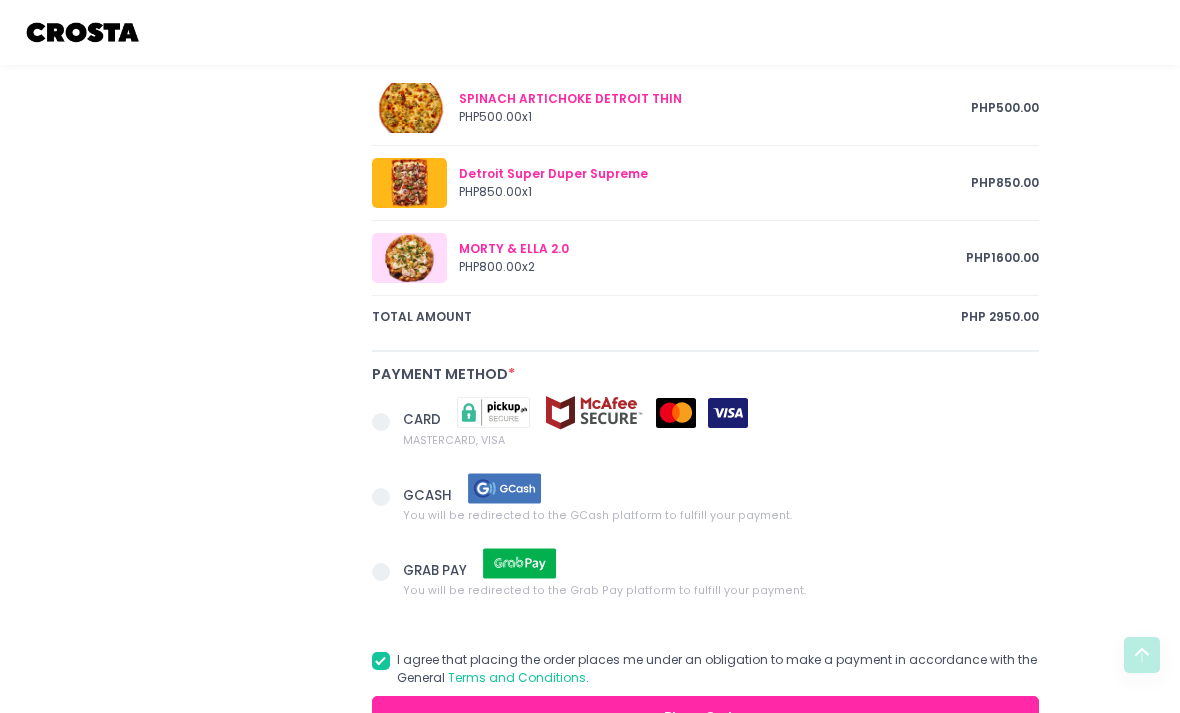 click at bounding box center (387, 422) 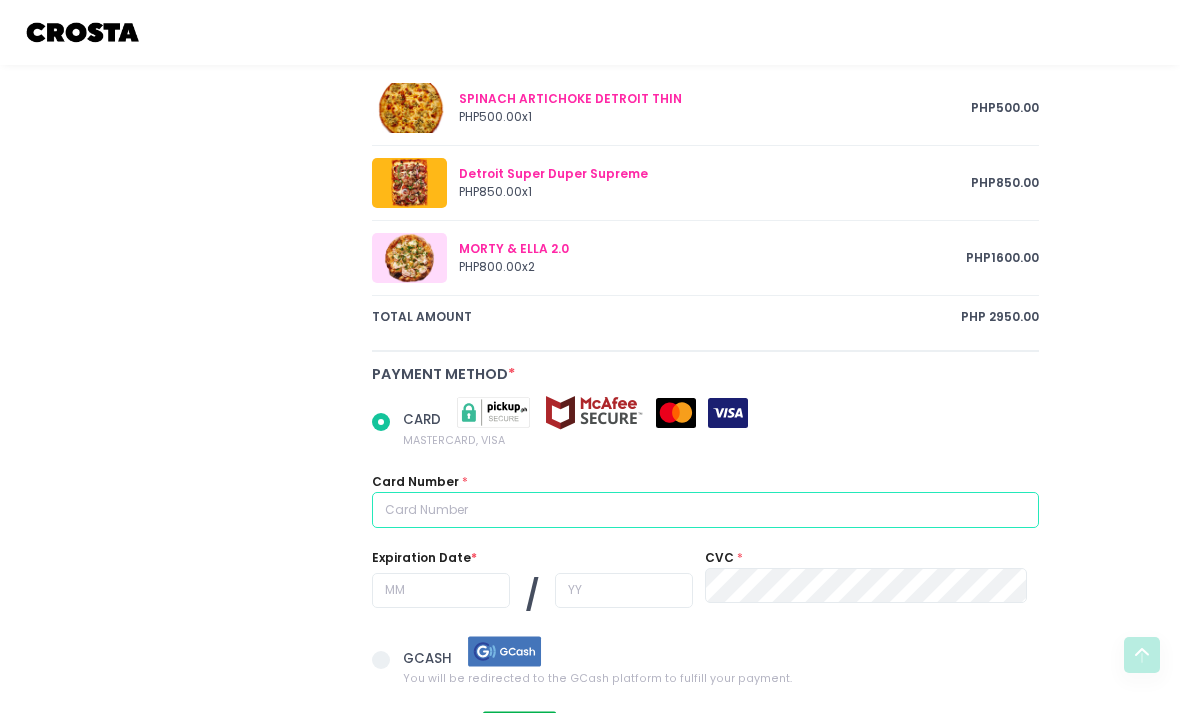 click at bounding box center [705, 510] 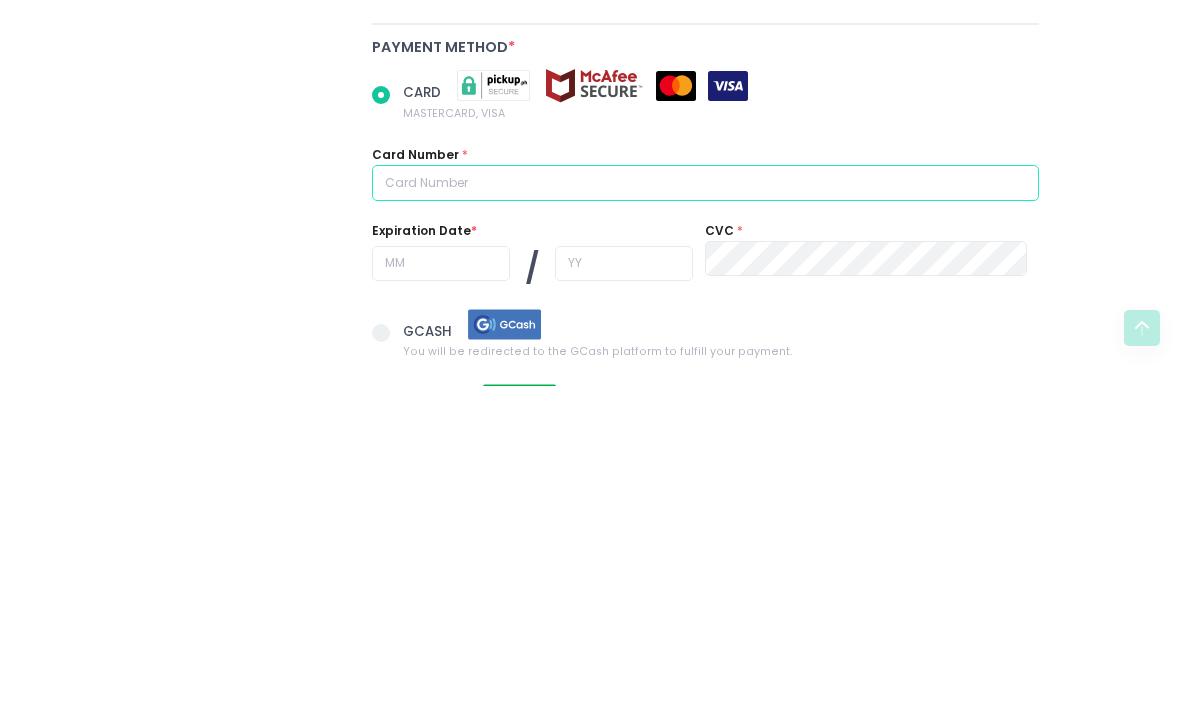 type on "4" 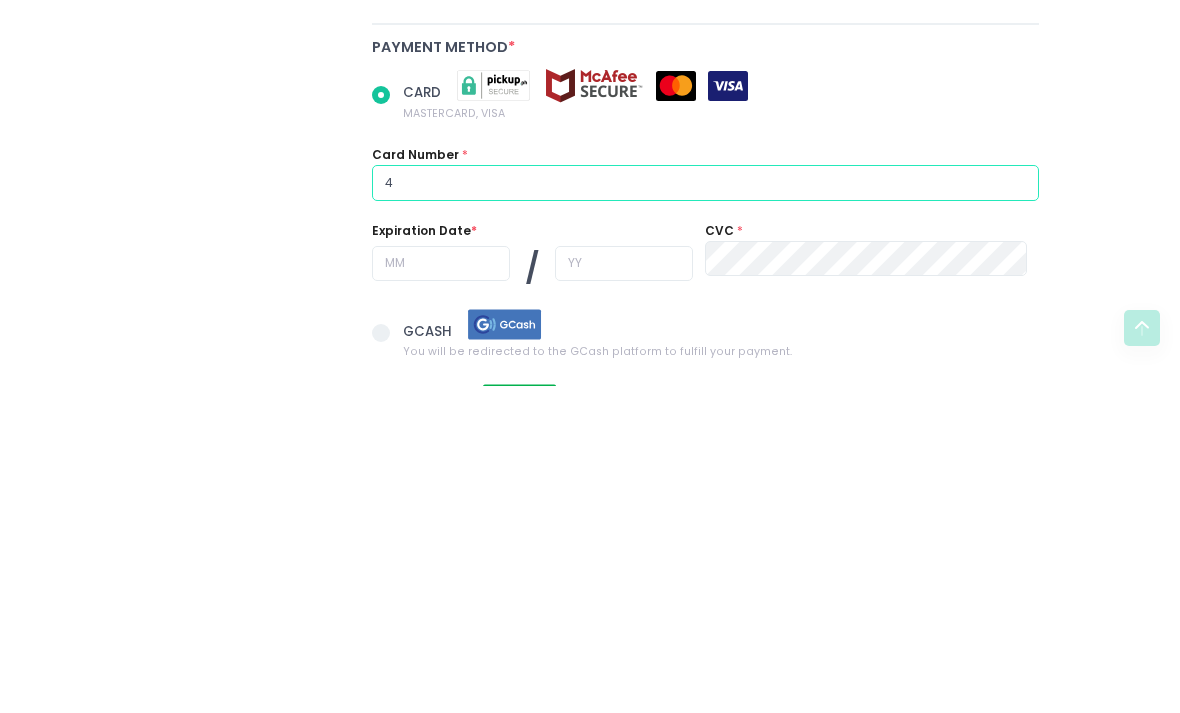 radio on "true" 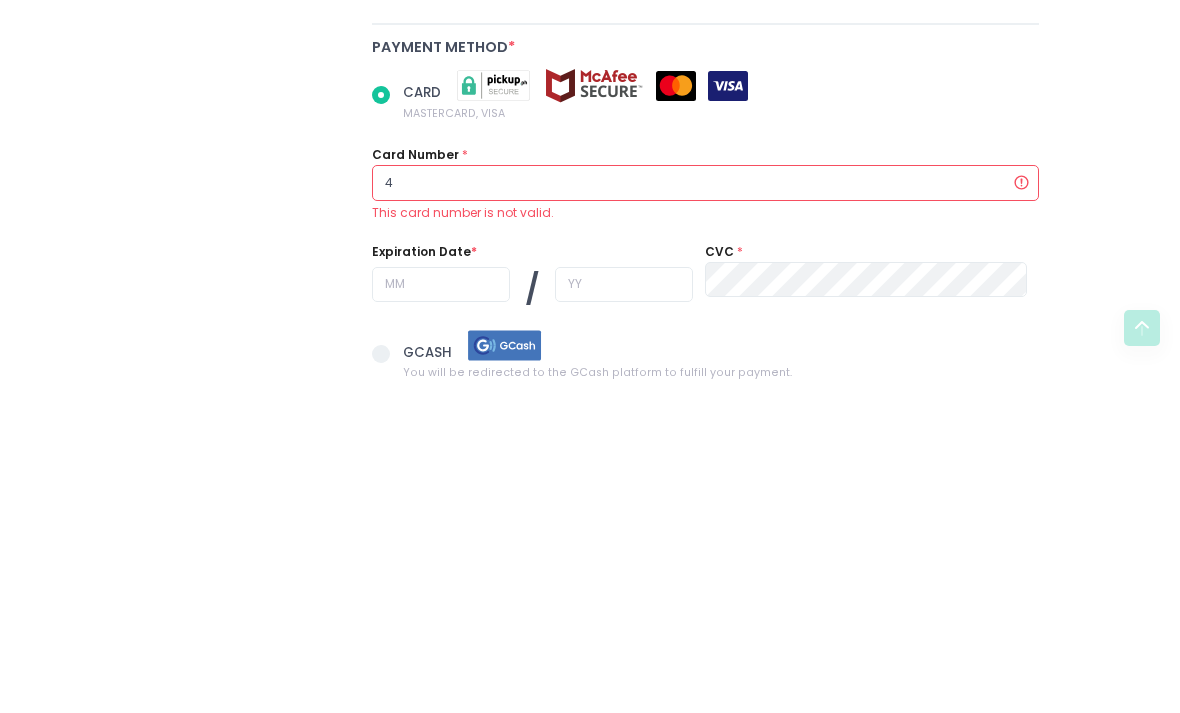 type on "41" 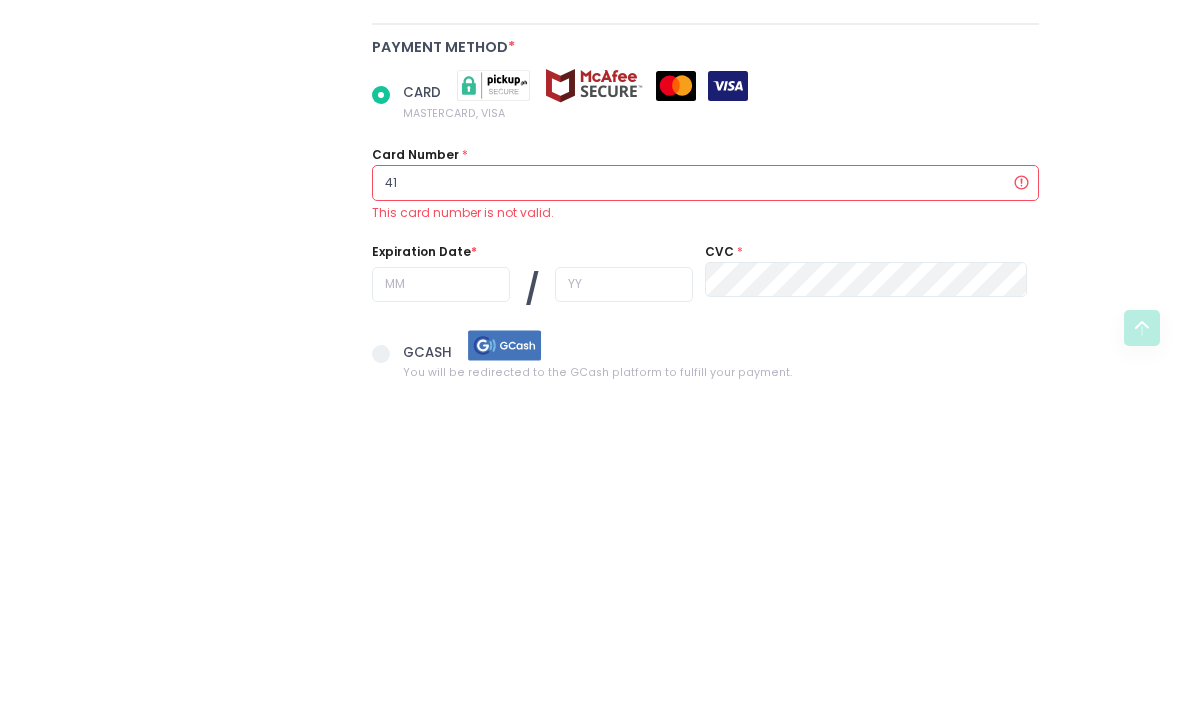 radio on "true" 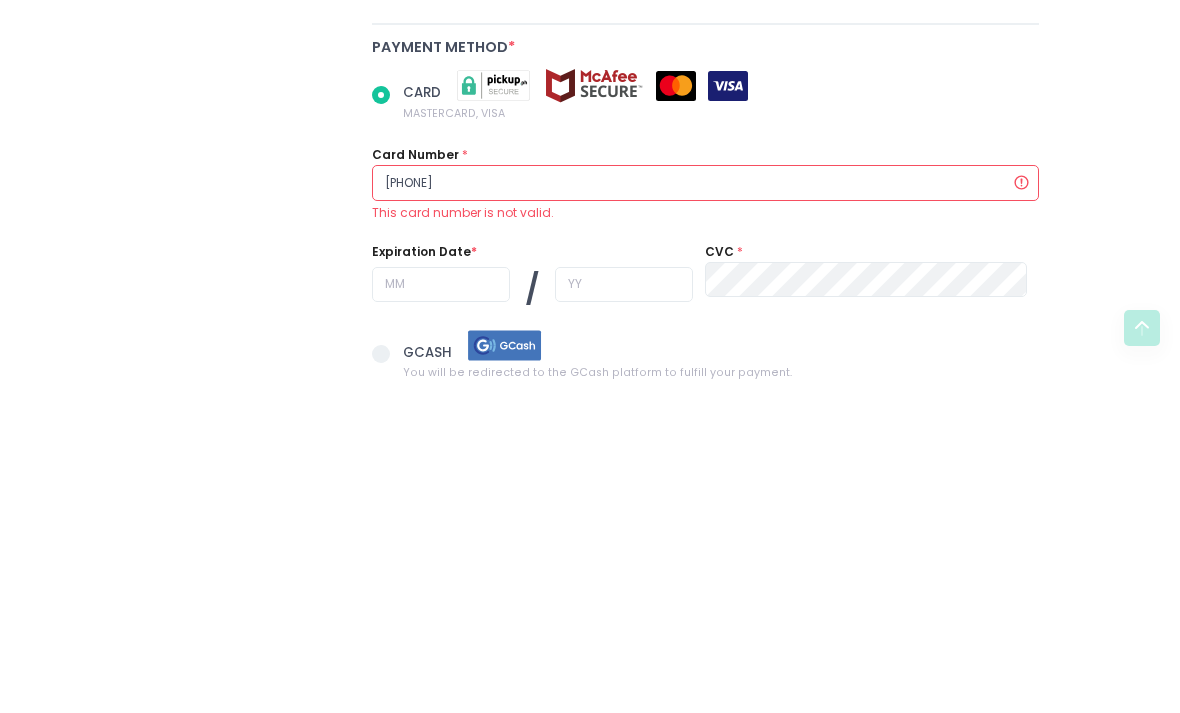 radio on "true" 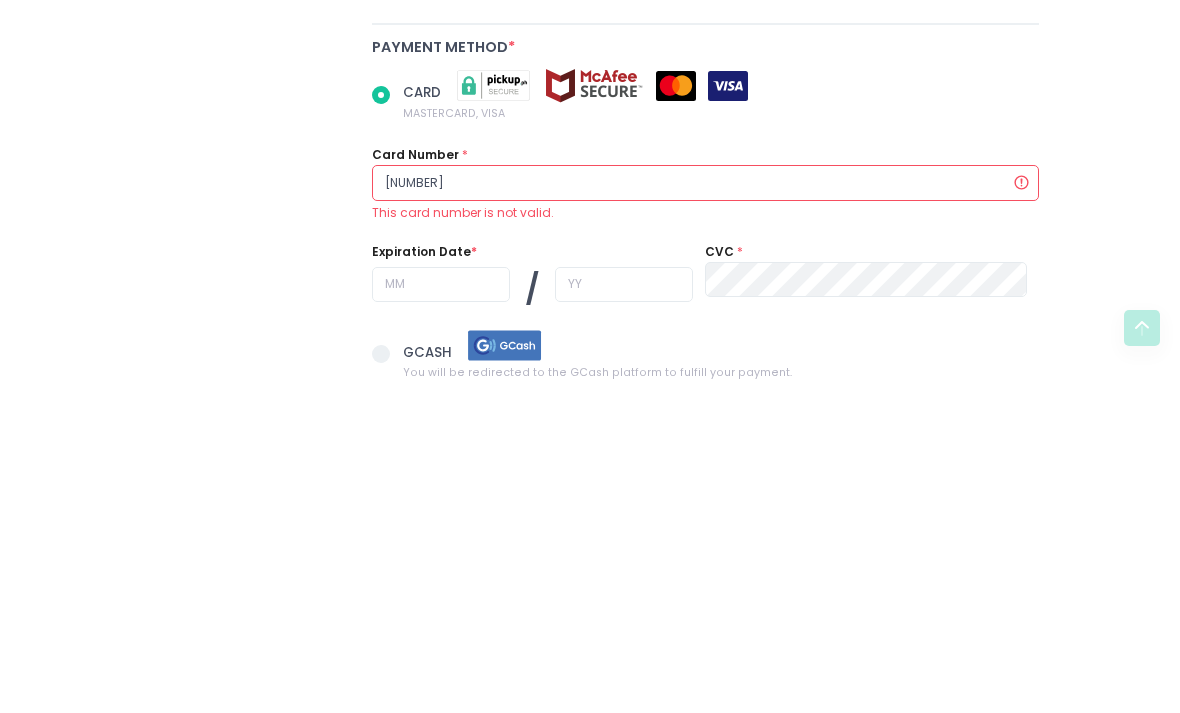 radio on "true" 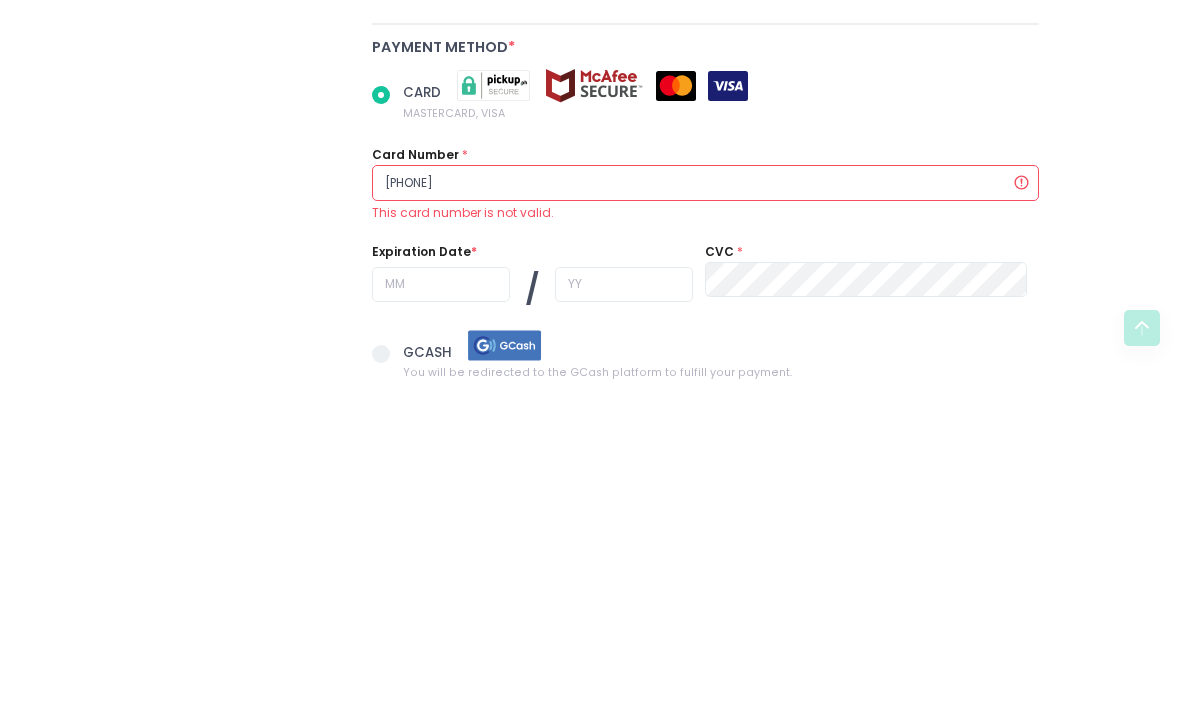 radio on "true" 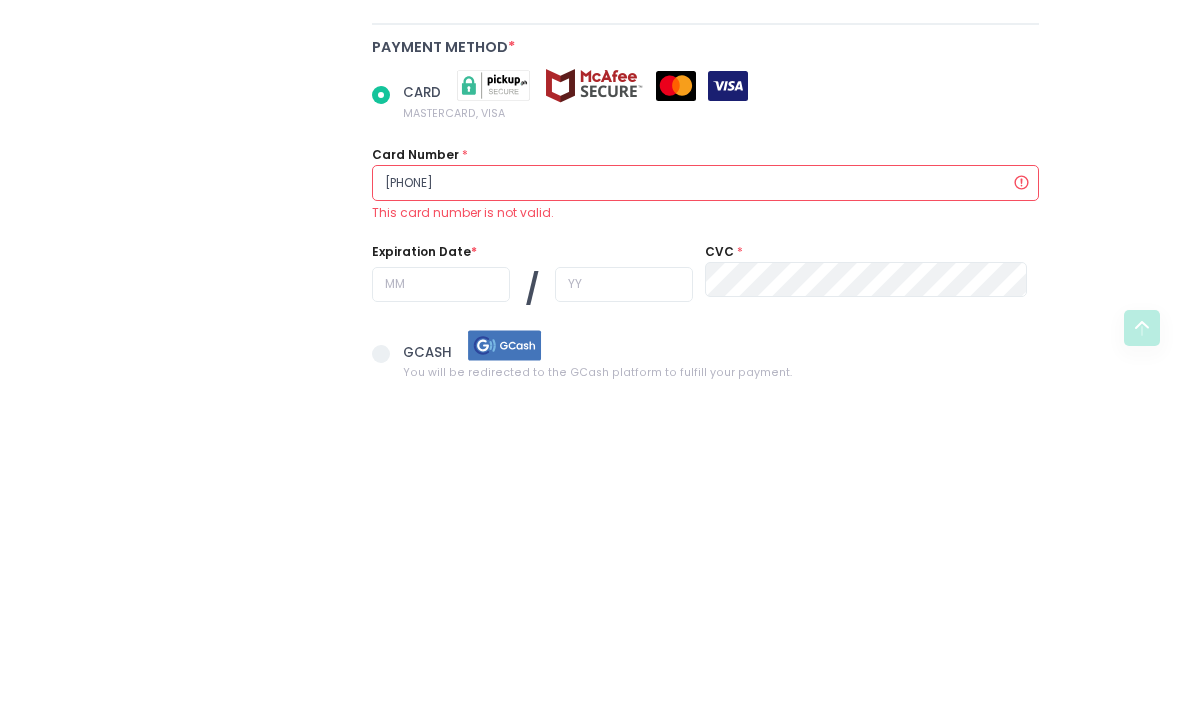 type on "416296019" 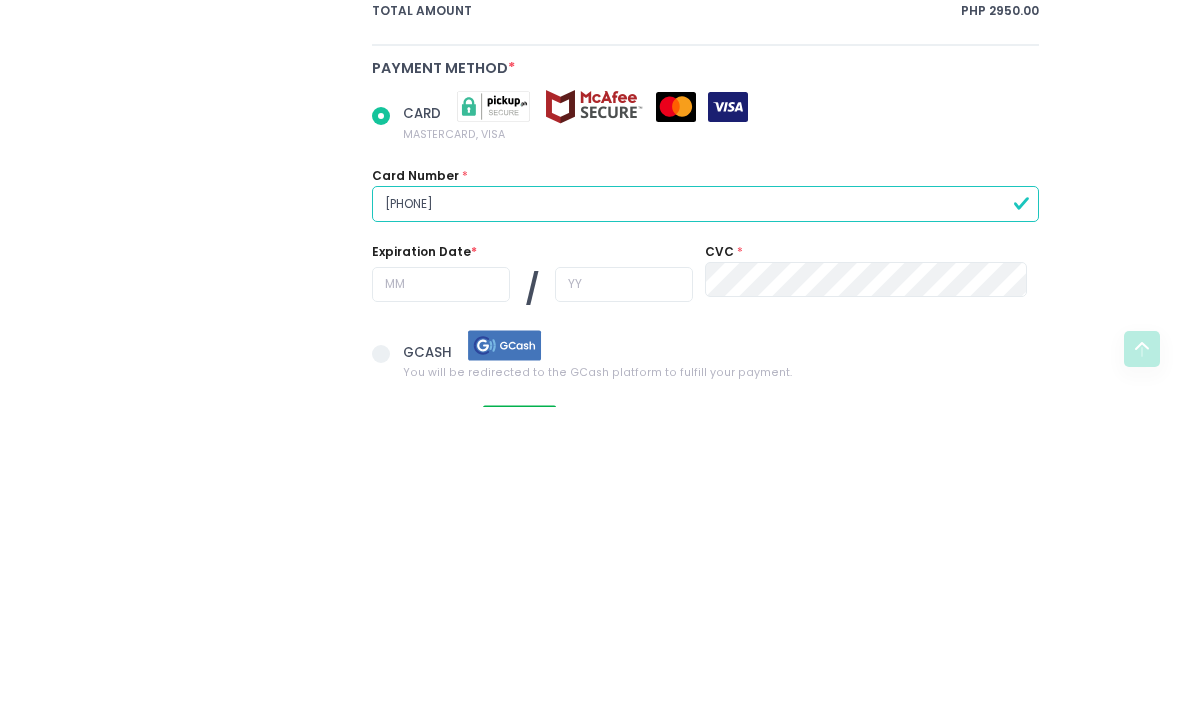 scroll, scrollTop: 1197, scrollLeft: 0, axis: vertical 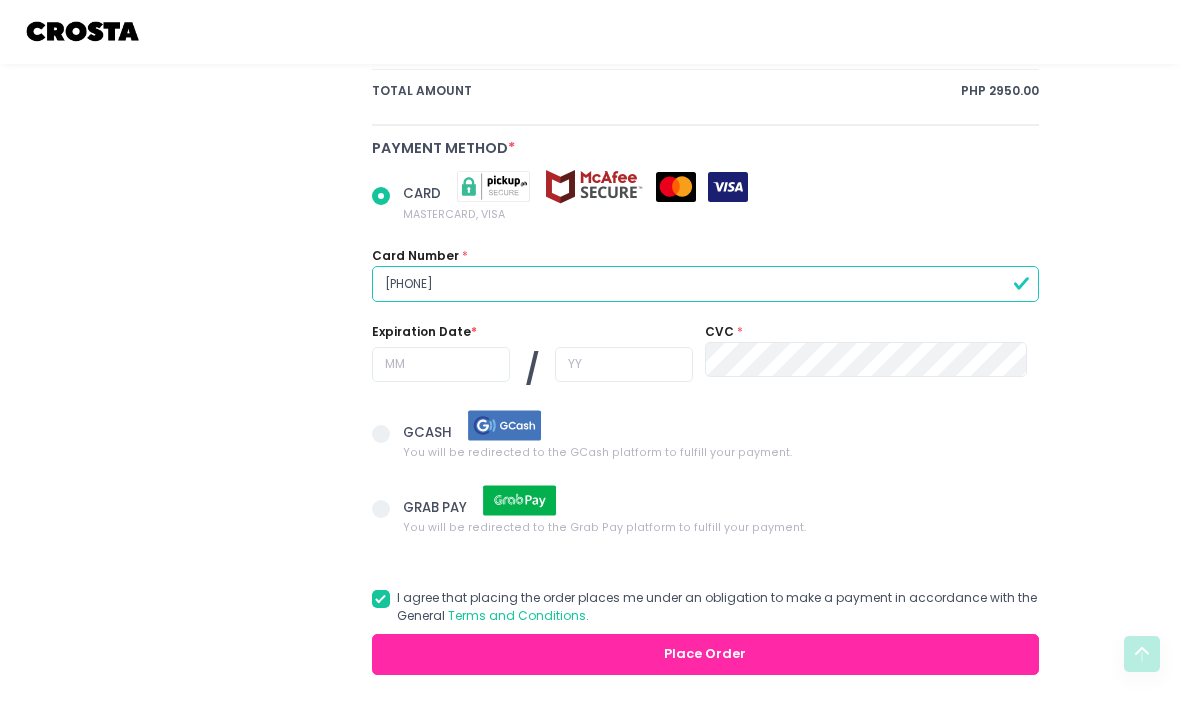 type on "4162960192318625" 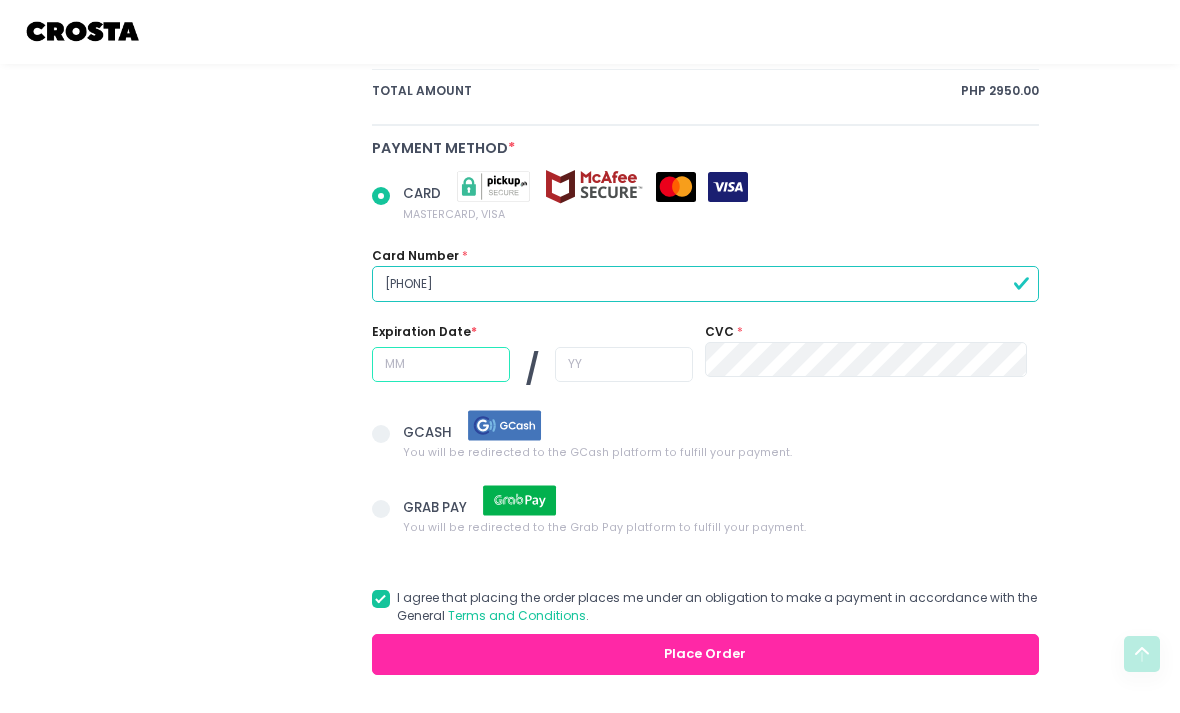 click at bounding box center [441, 366] 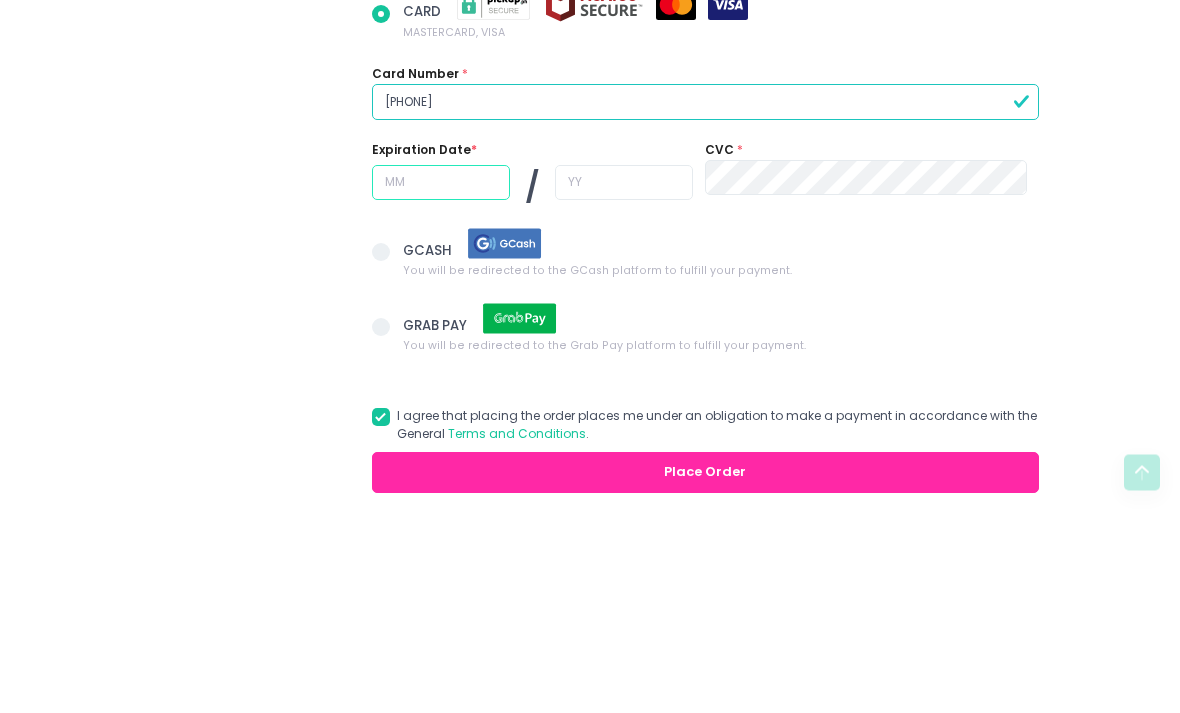type on "0" 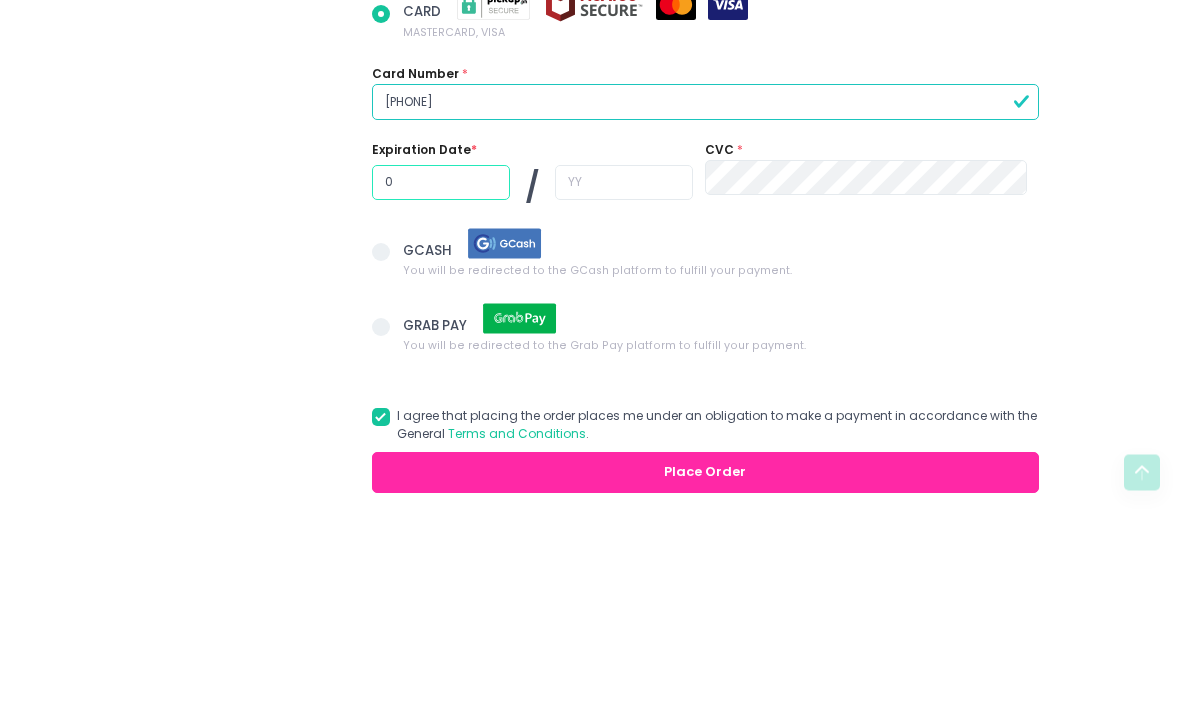 radio on "true" 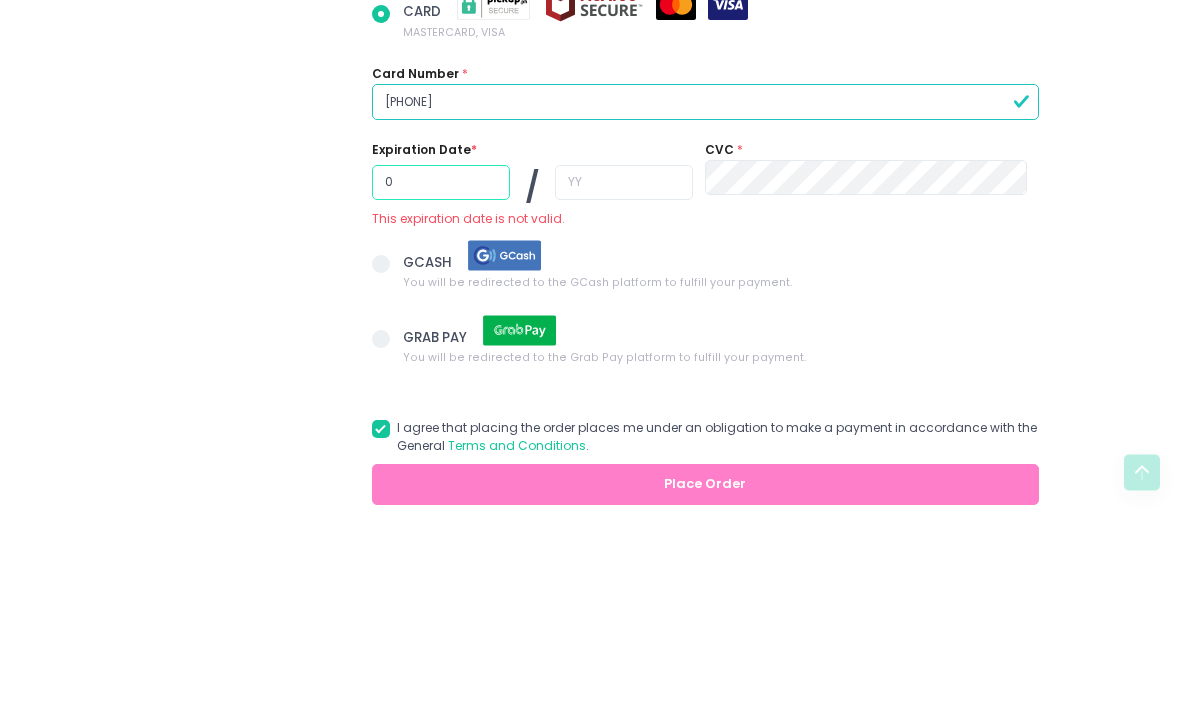 type on "07" 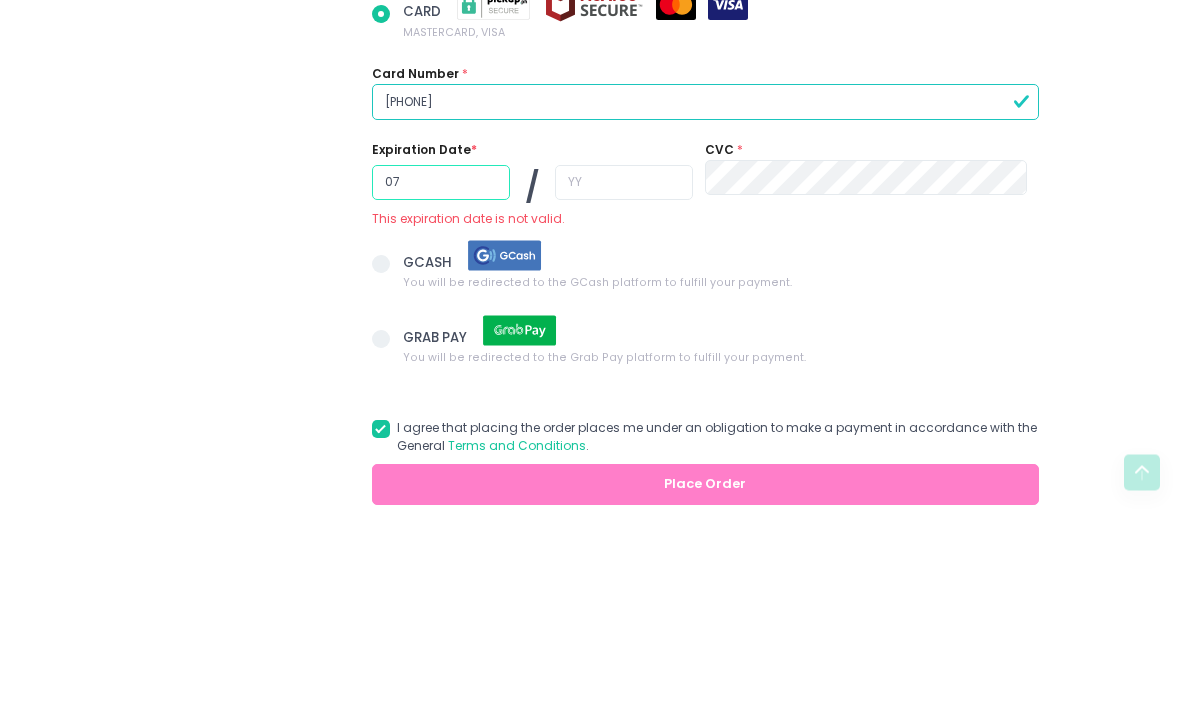 radio on "true" 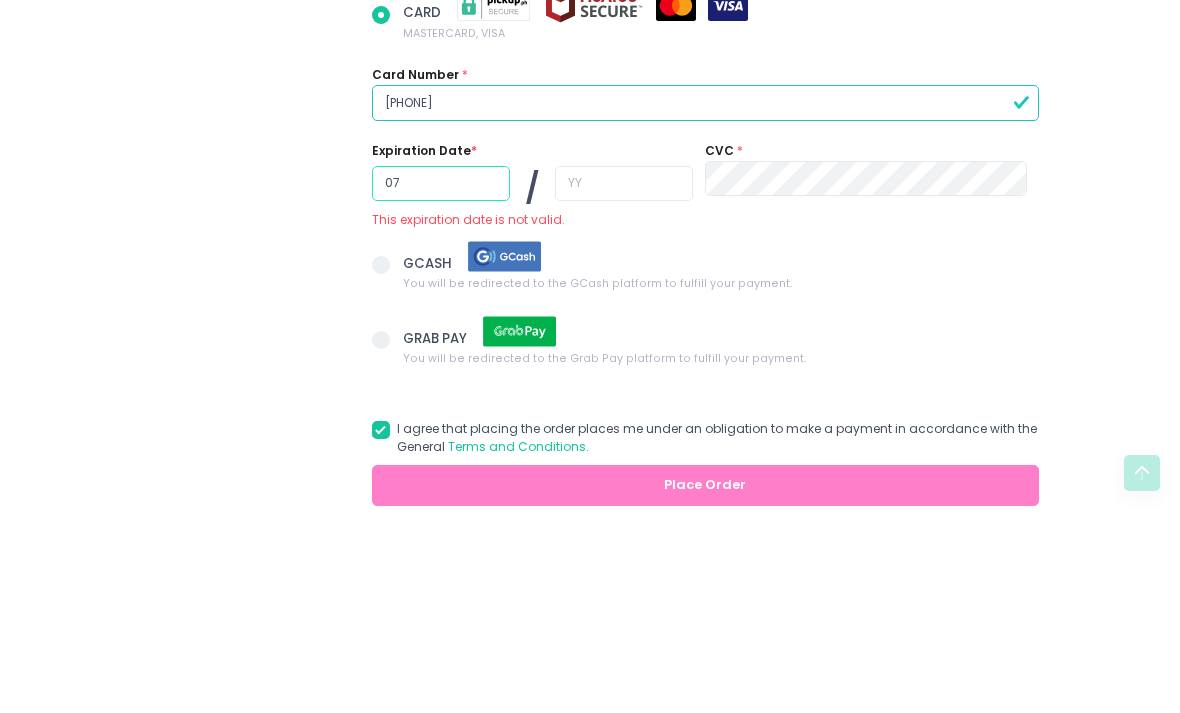 type on "07" 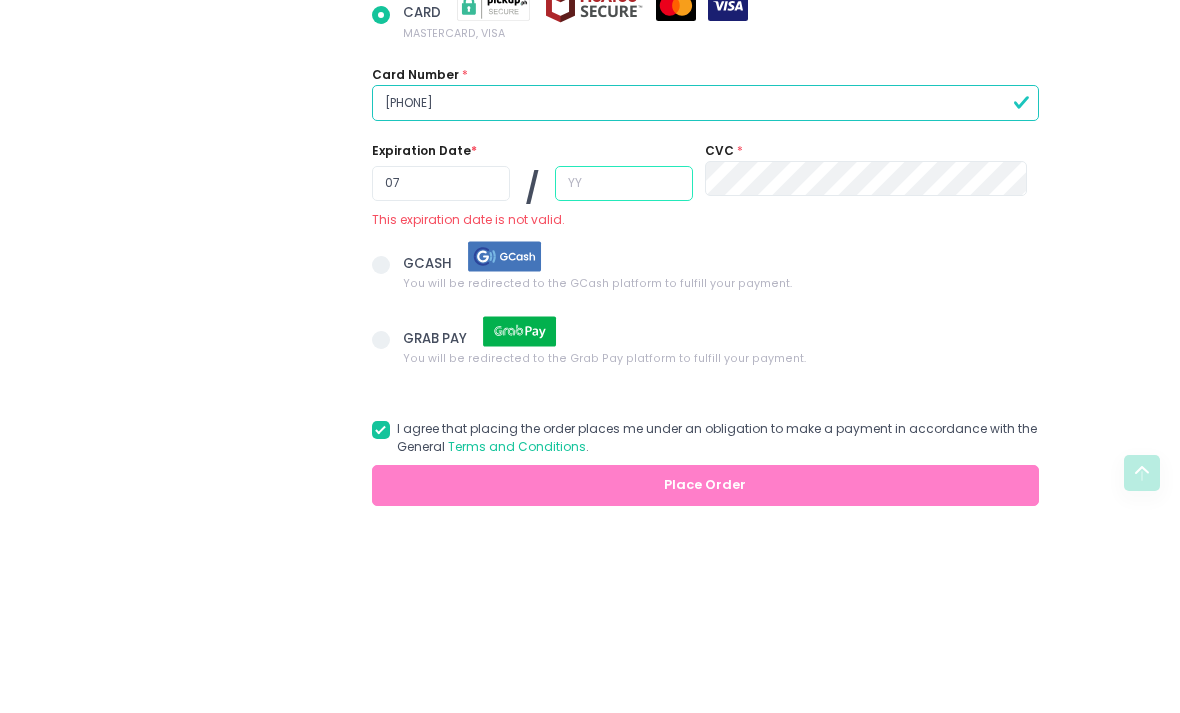 click at bounding box center [624, 366] 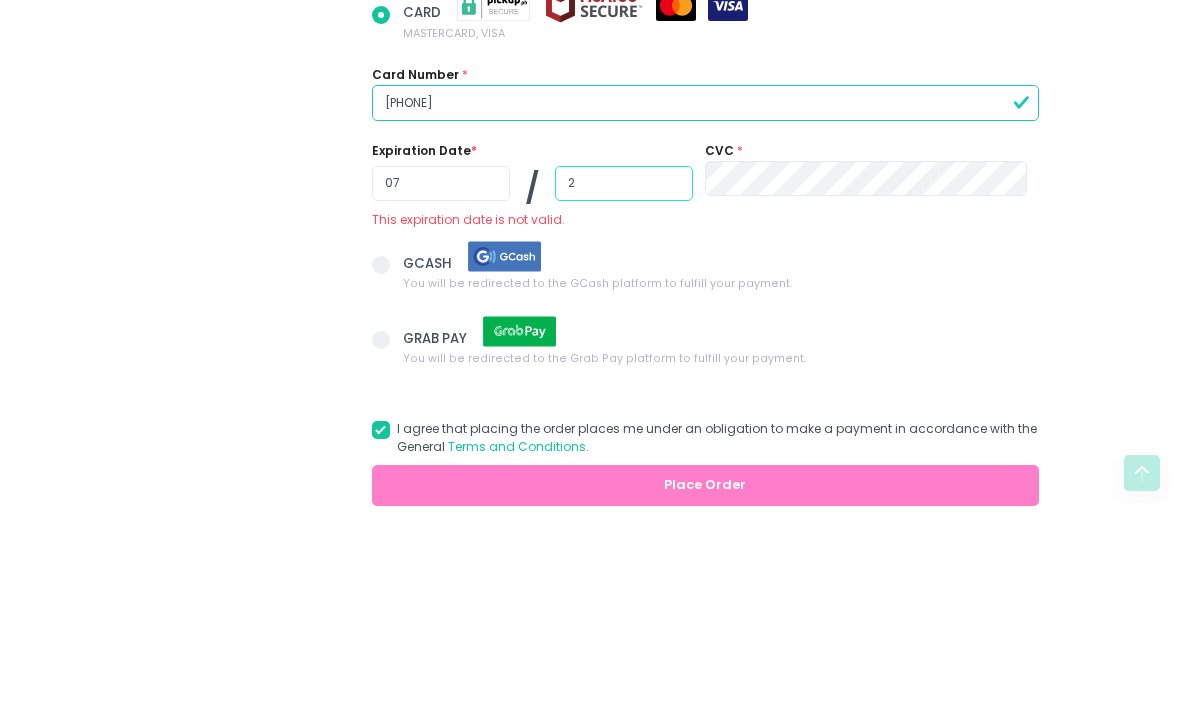radio on "true" 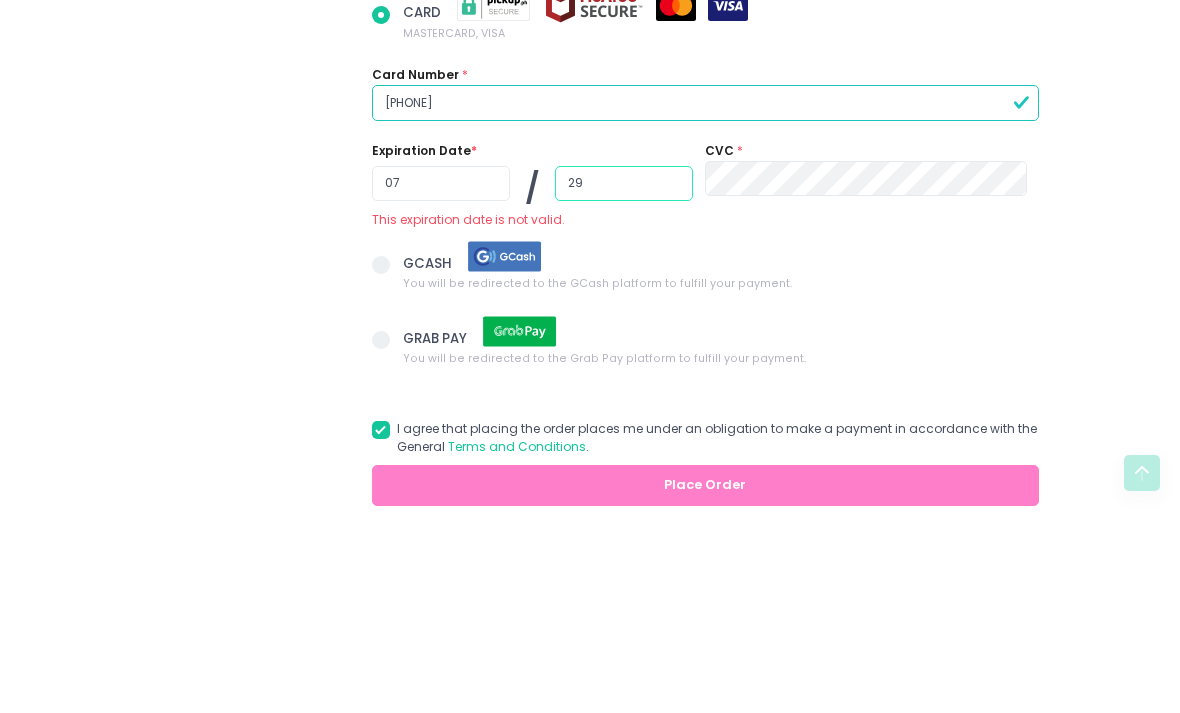 radio on "true" 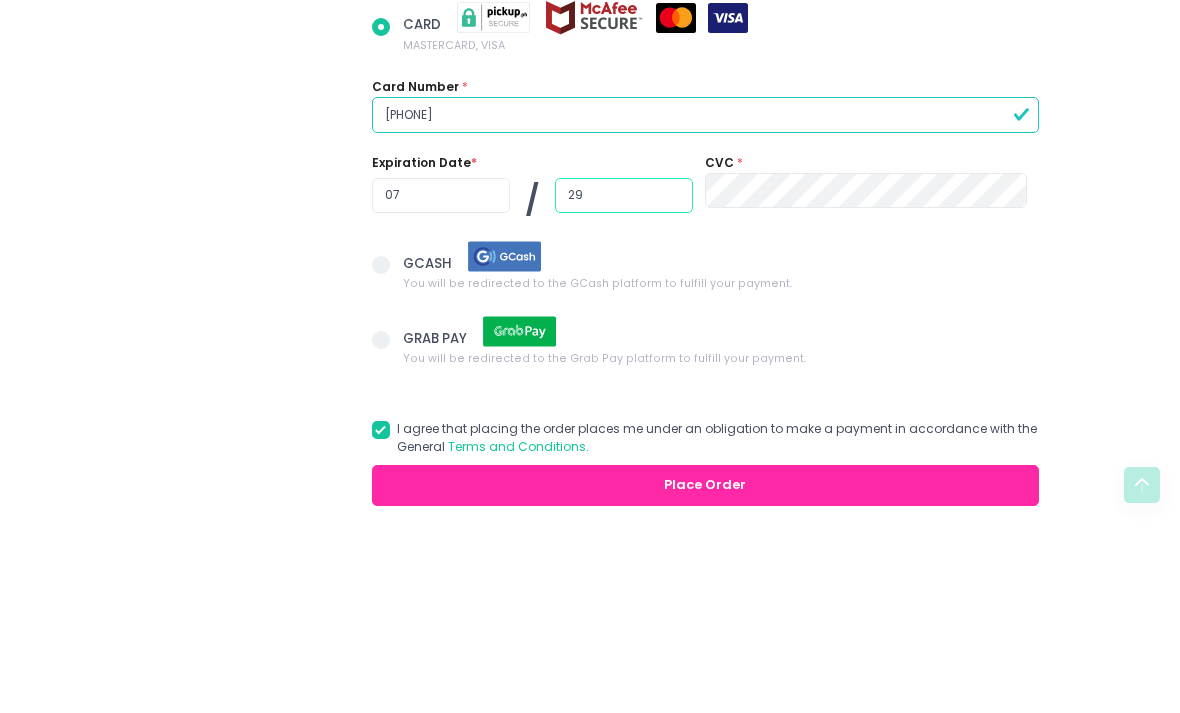 type on "29" 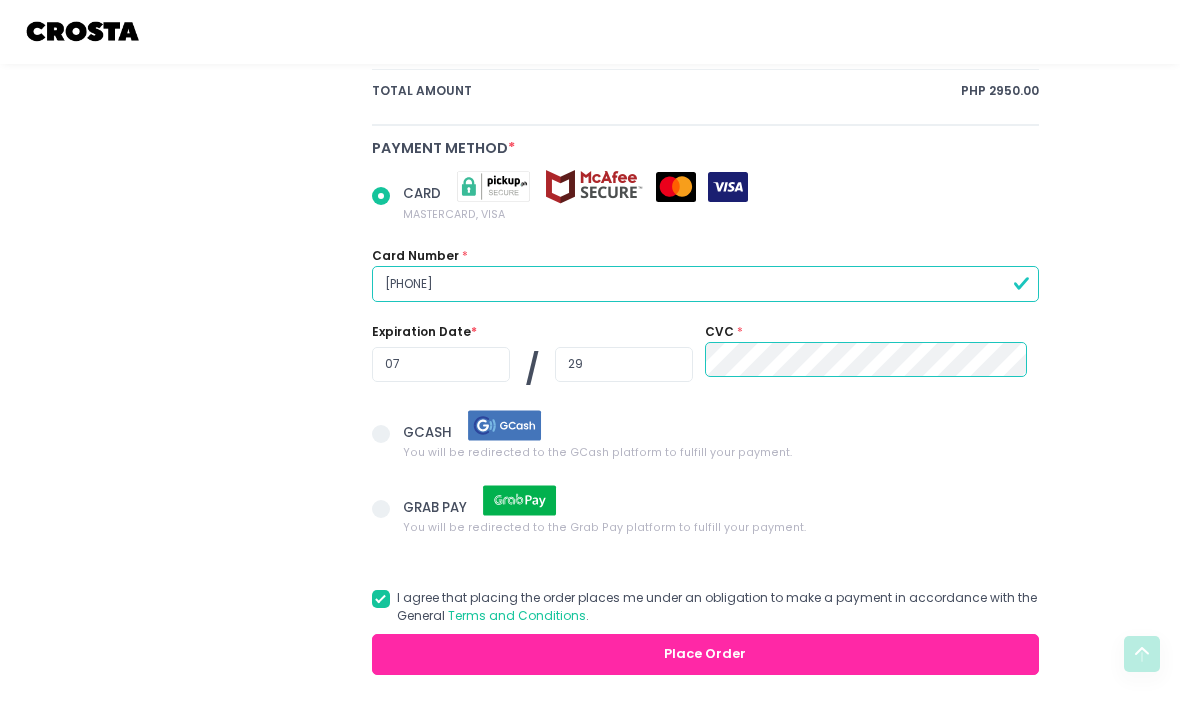 click on "Place Order" at bounding box center (705, 655) 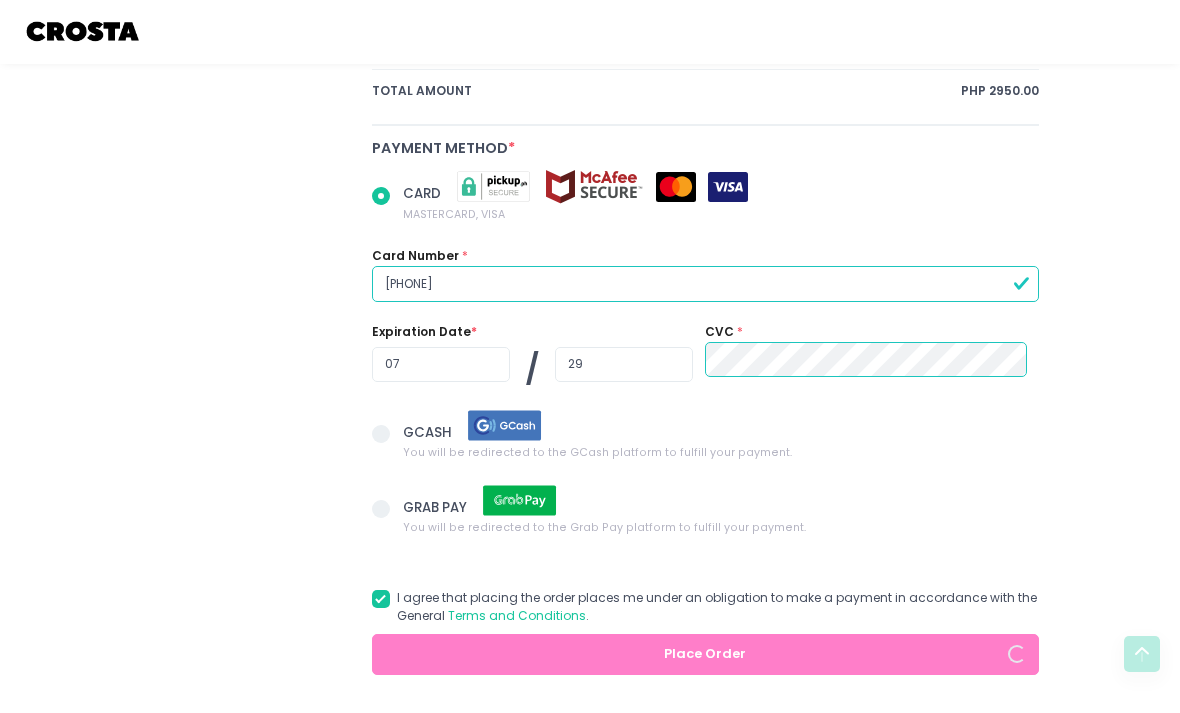 radio on "true" 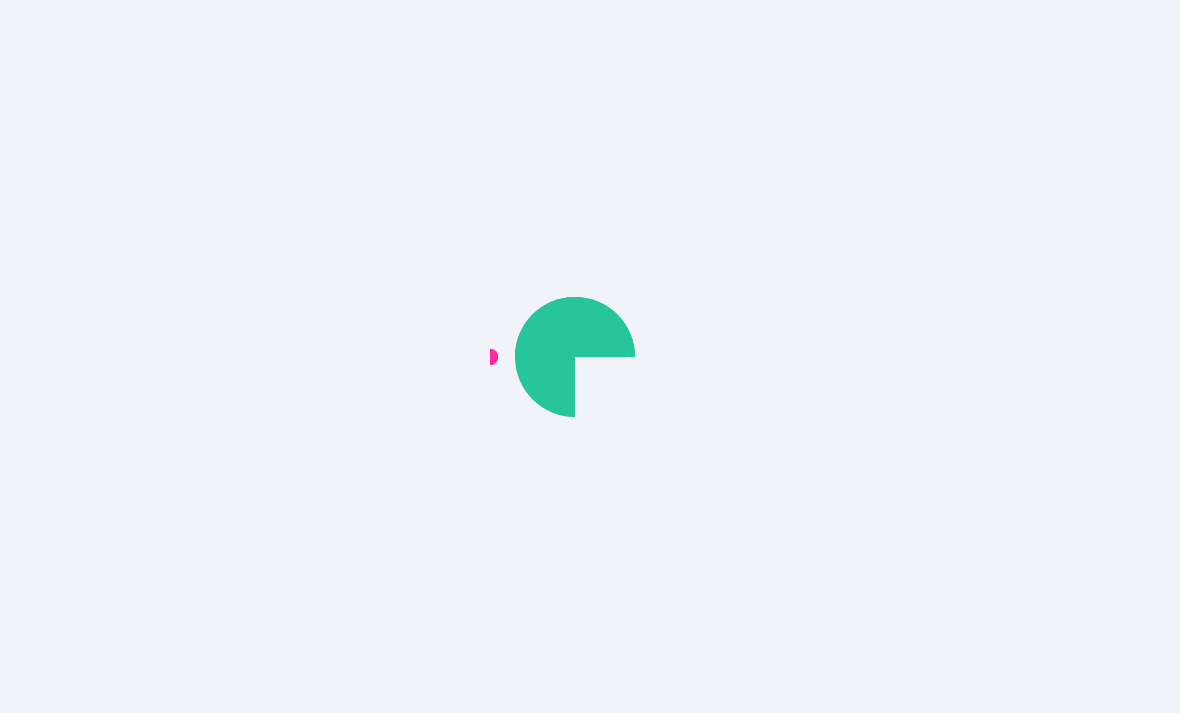 scroll, scrollTop: 0, scrollLeft: 0, axis: both 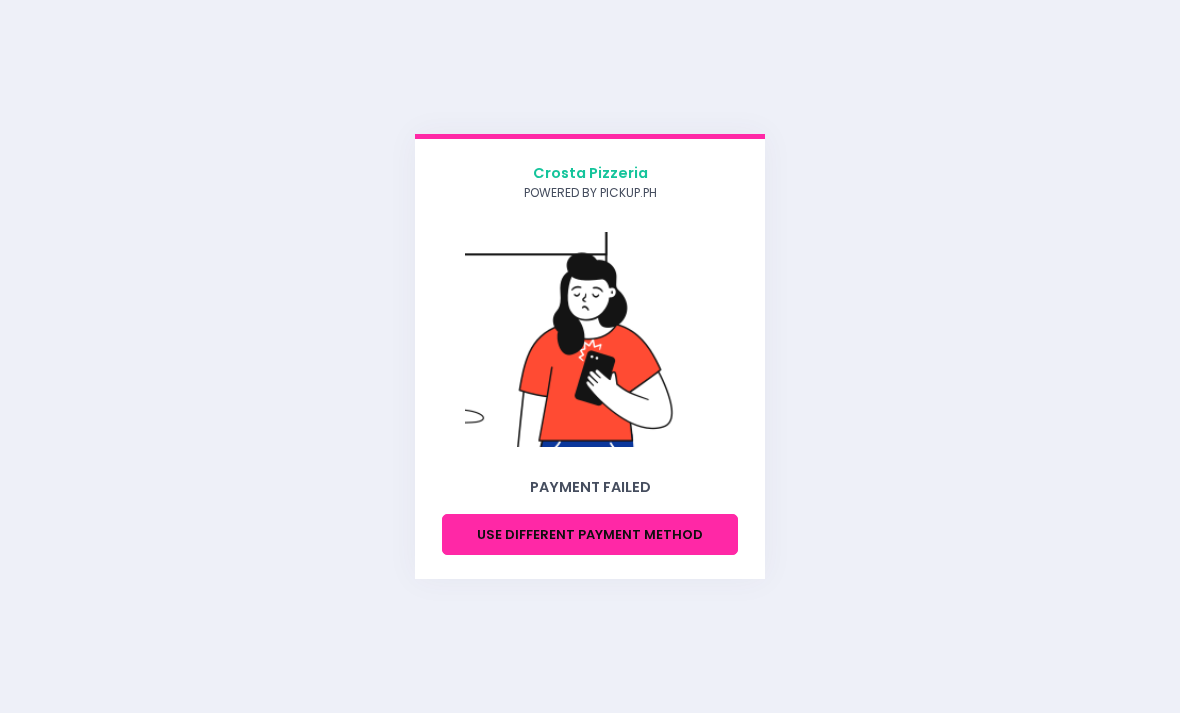 click on "Use different payment method" at bounding box center [590, 534] 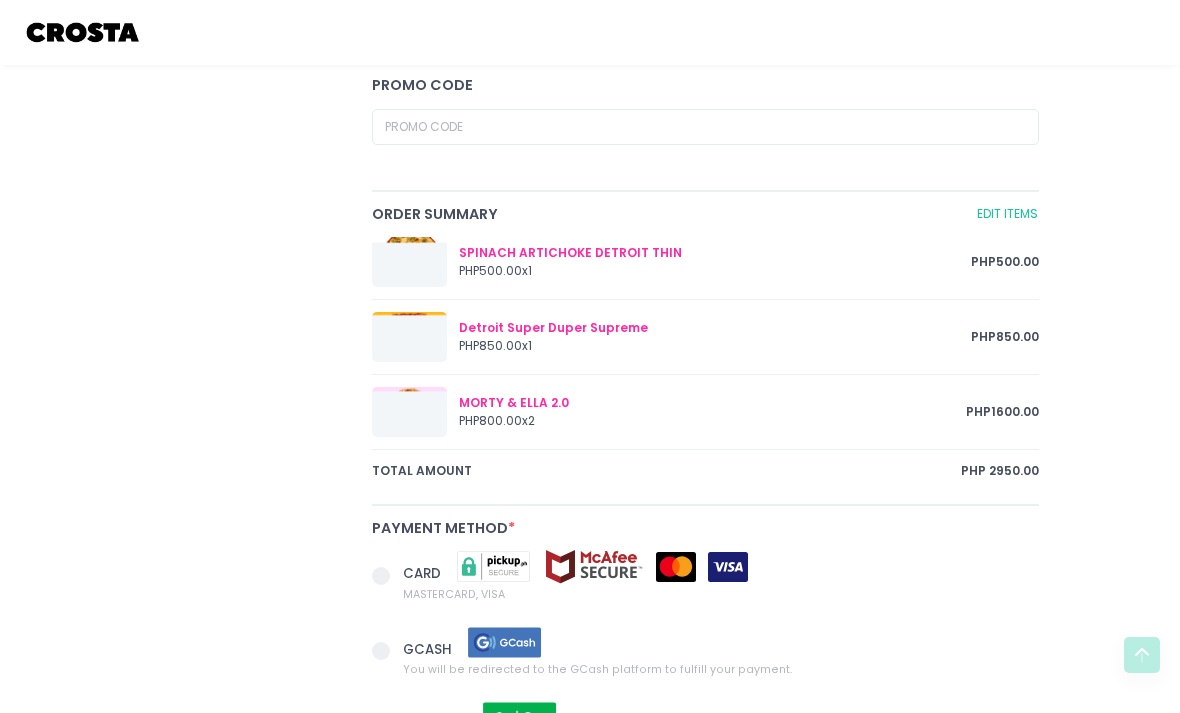 scroll, scrollTop: 922, scrollLeft: 0, axis: vertical 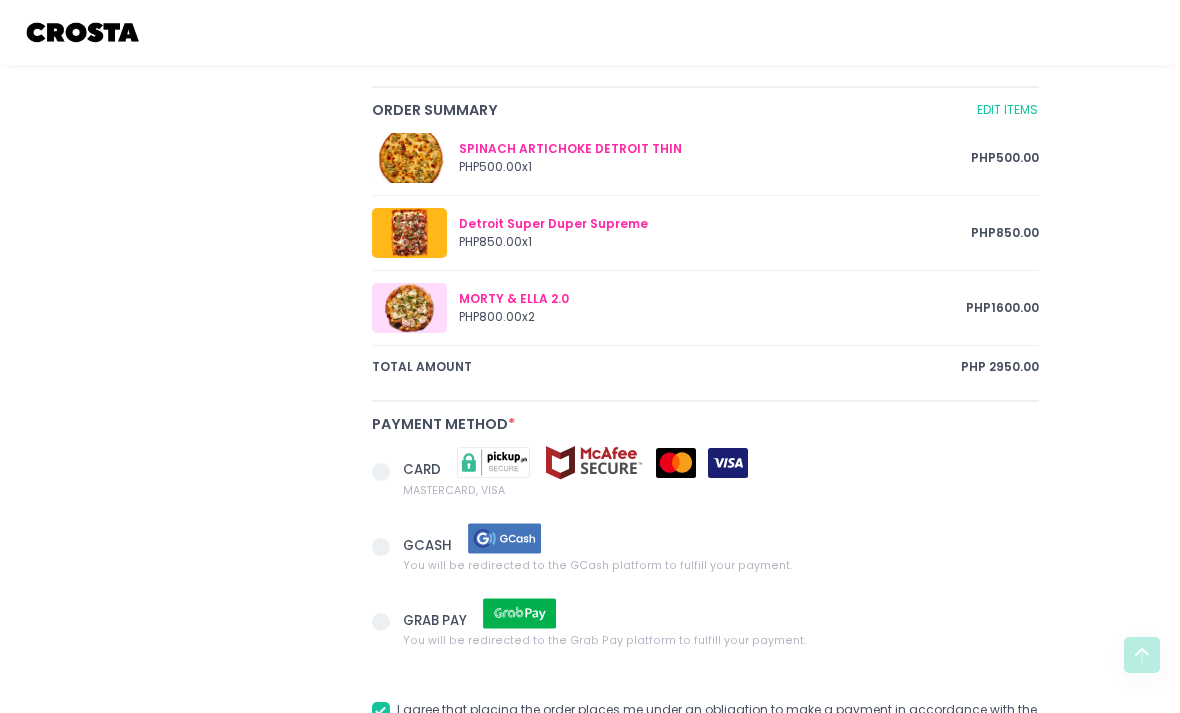 click at bounding box center (381, 472) 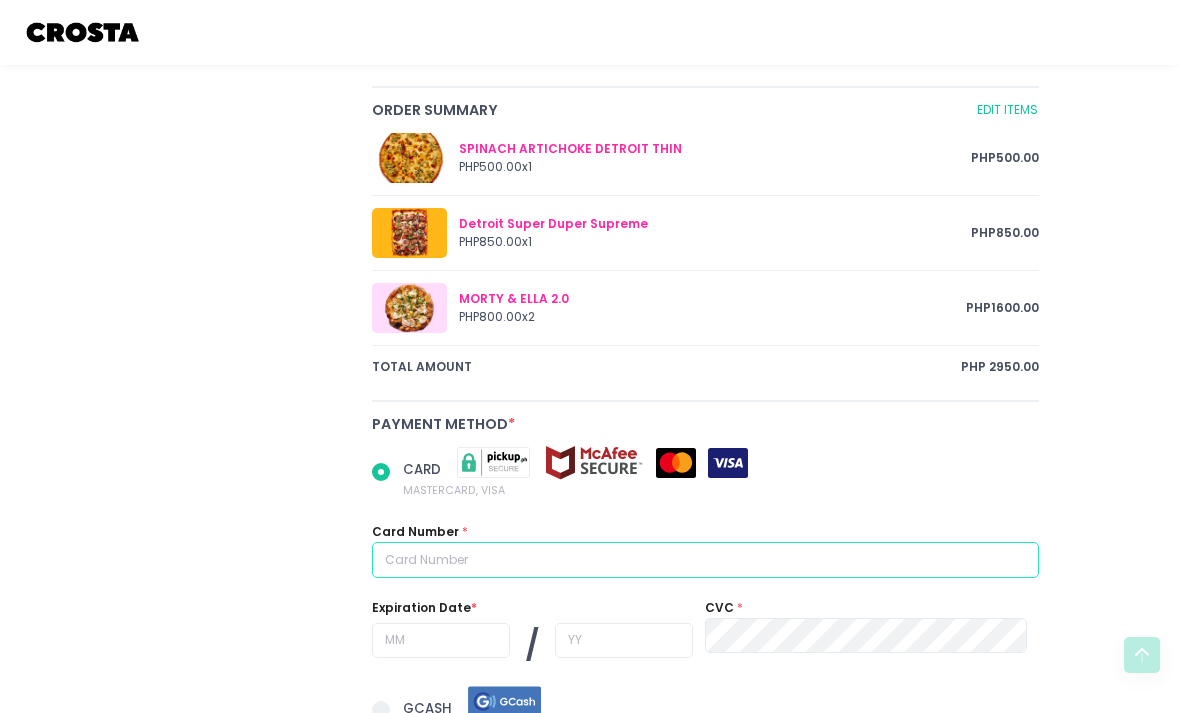 click at bounding box center [705, 560] 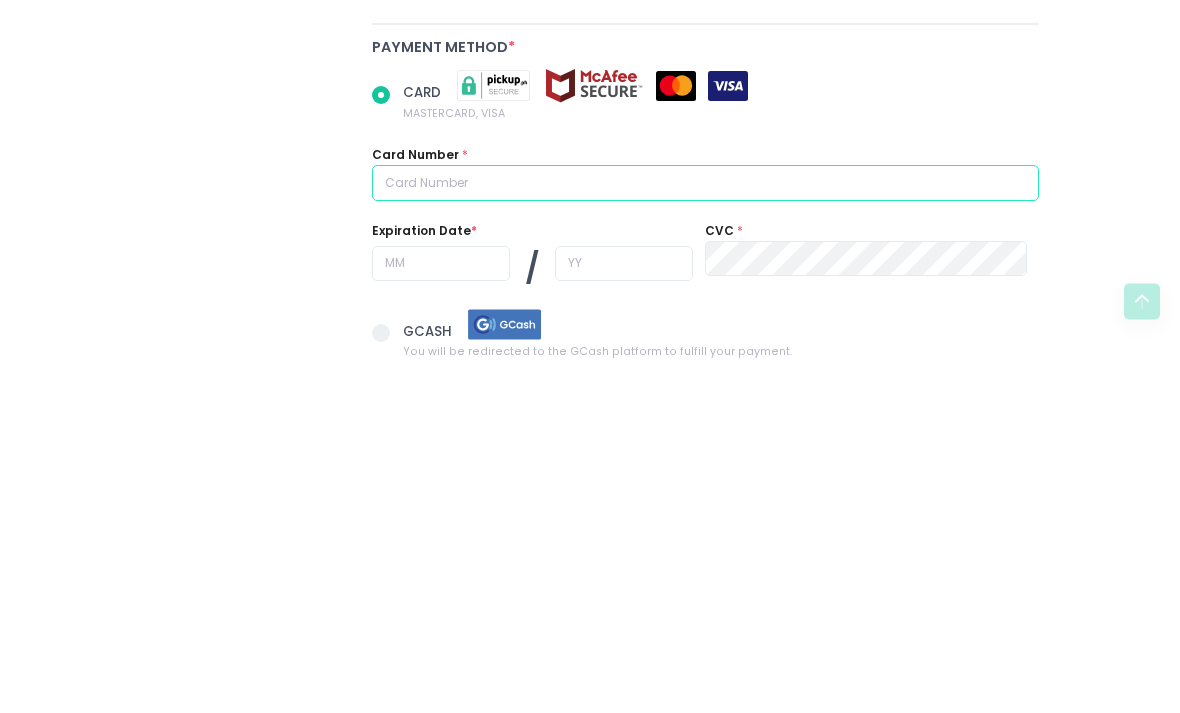 type on "5" 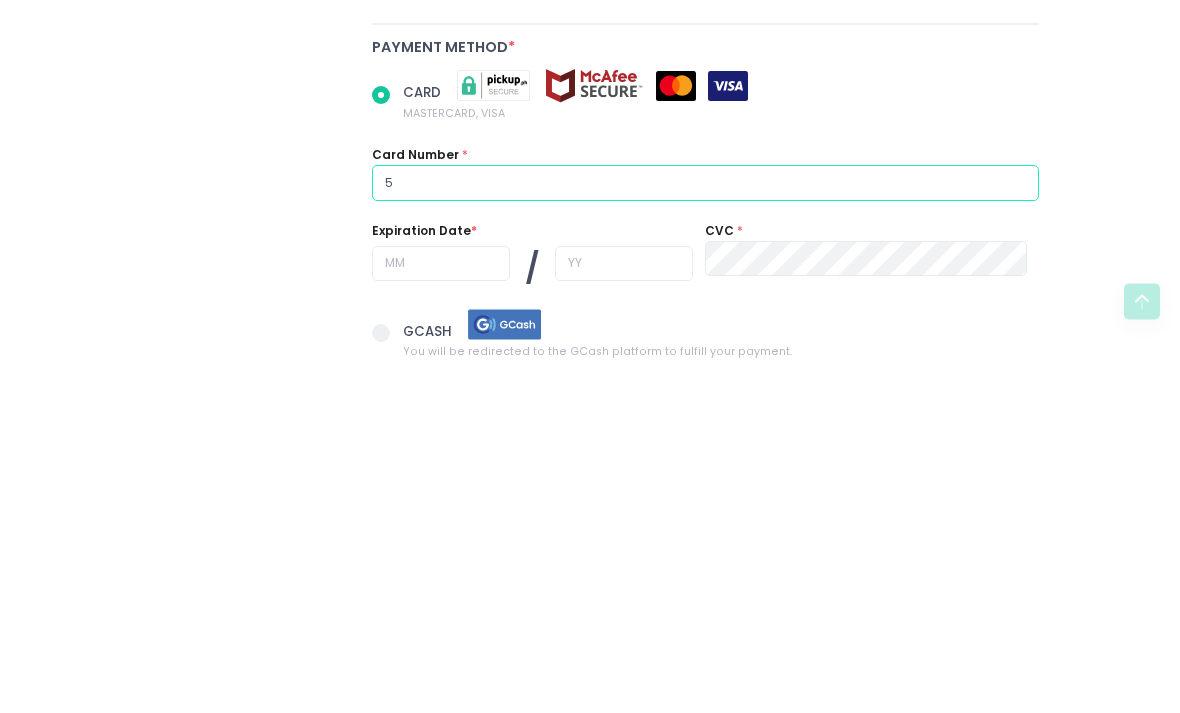 radio on "true" 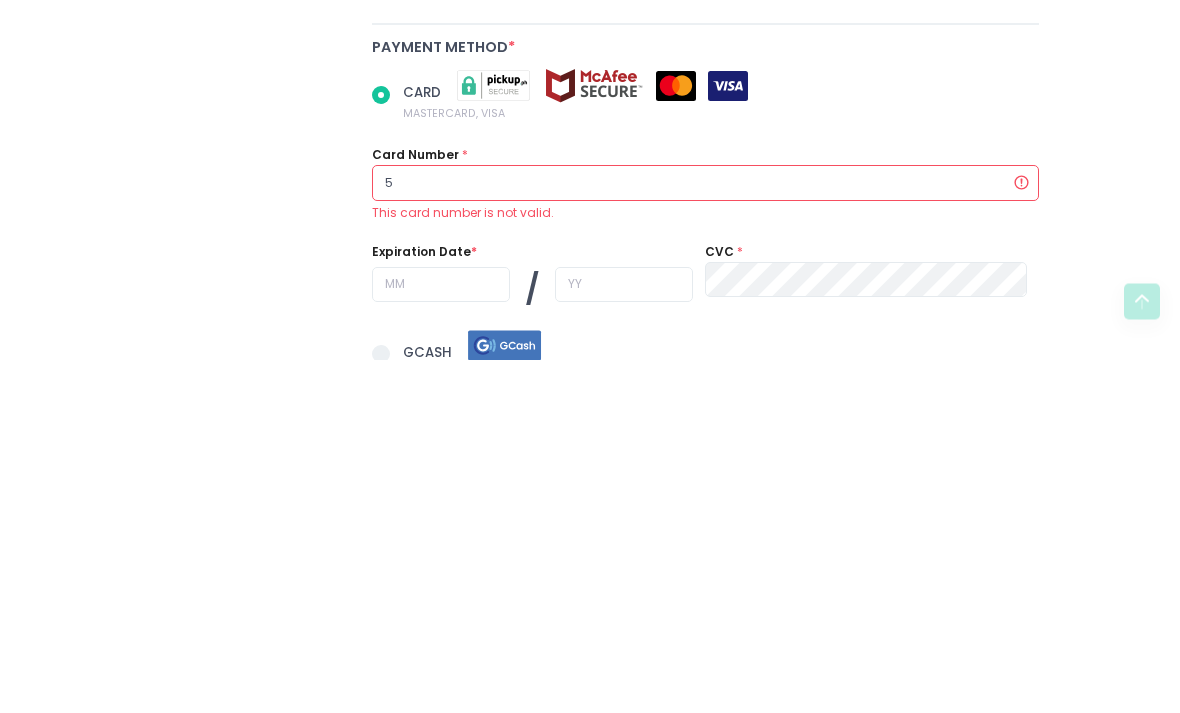 type on "54" 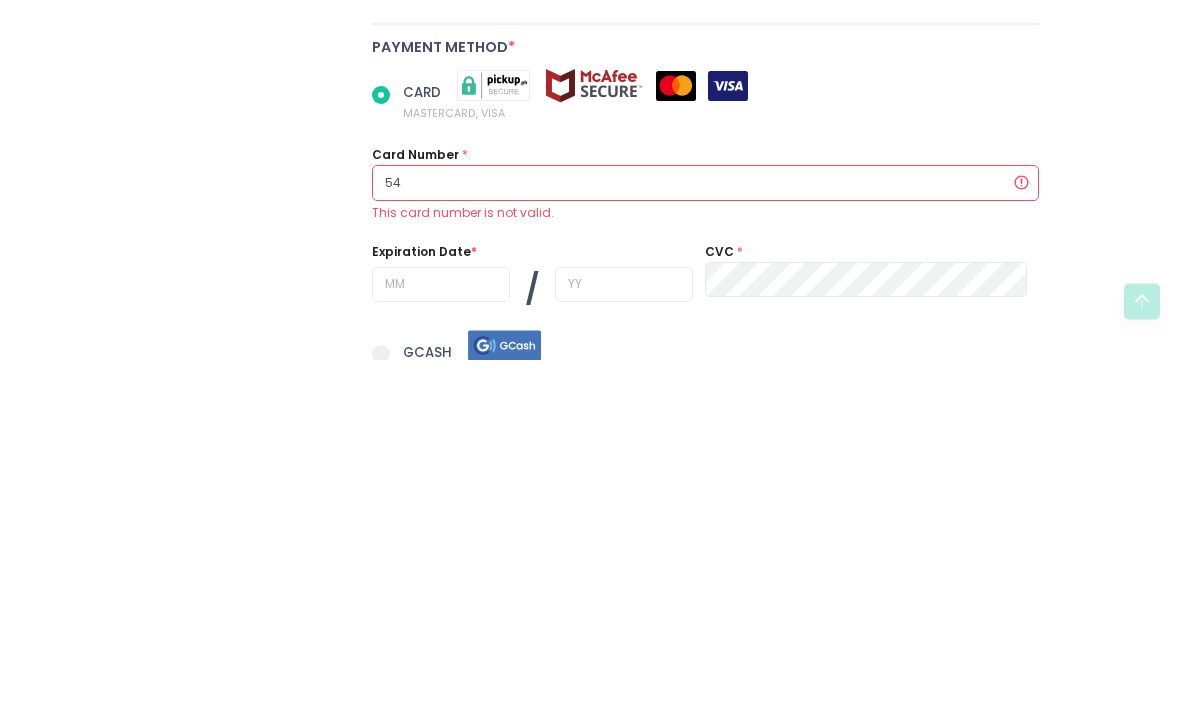 radio on "true" 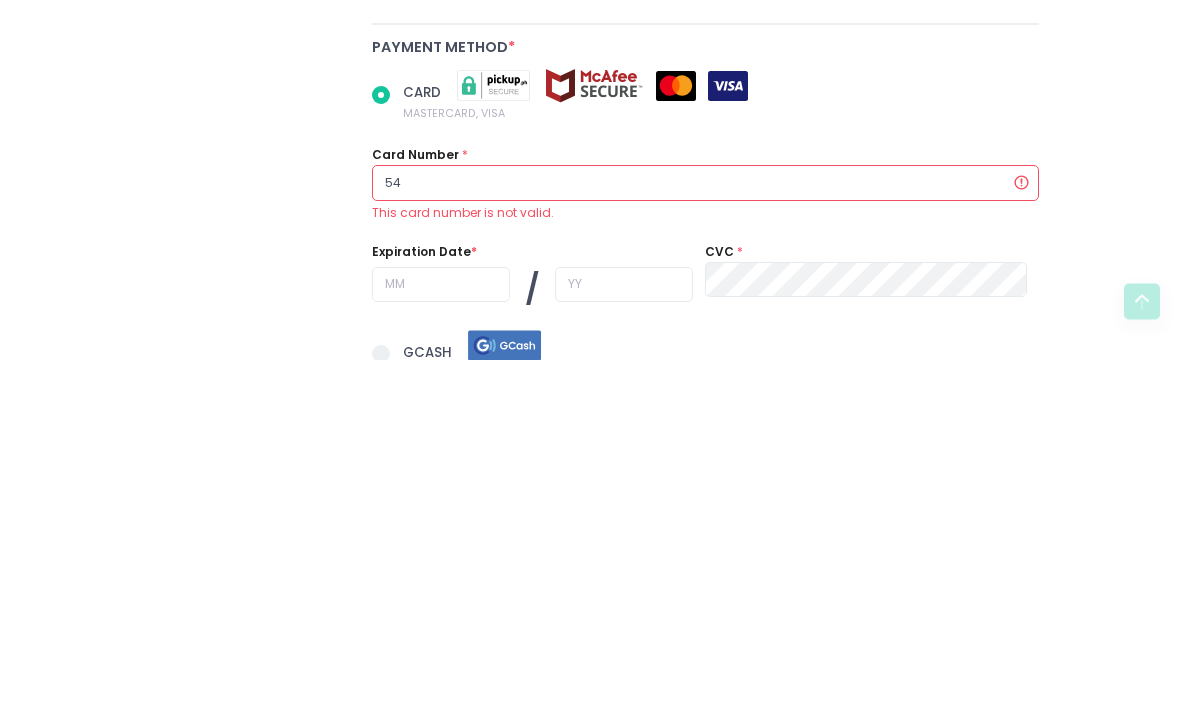 type on "[NUMBER]" 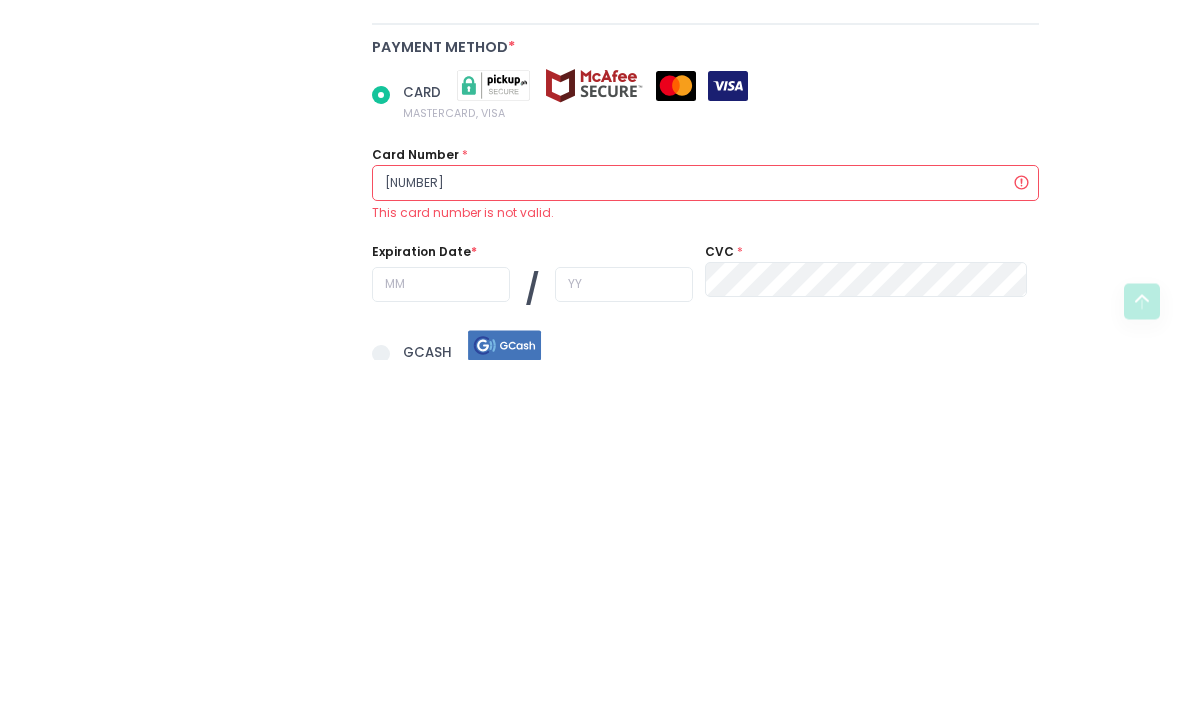 radio on "true" 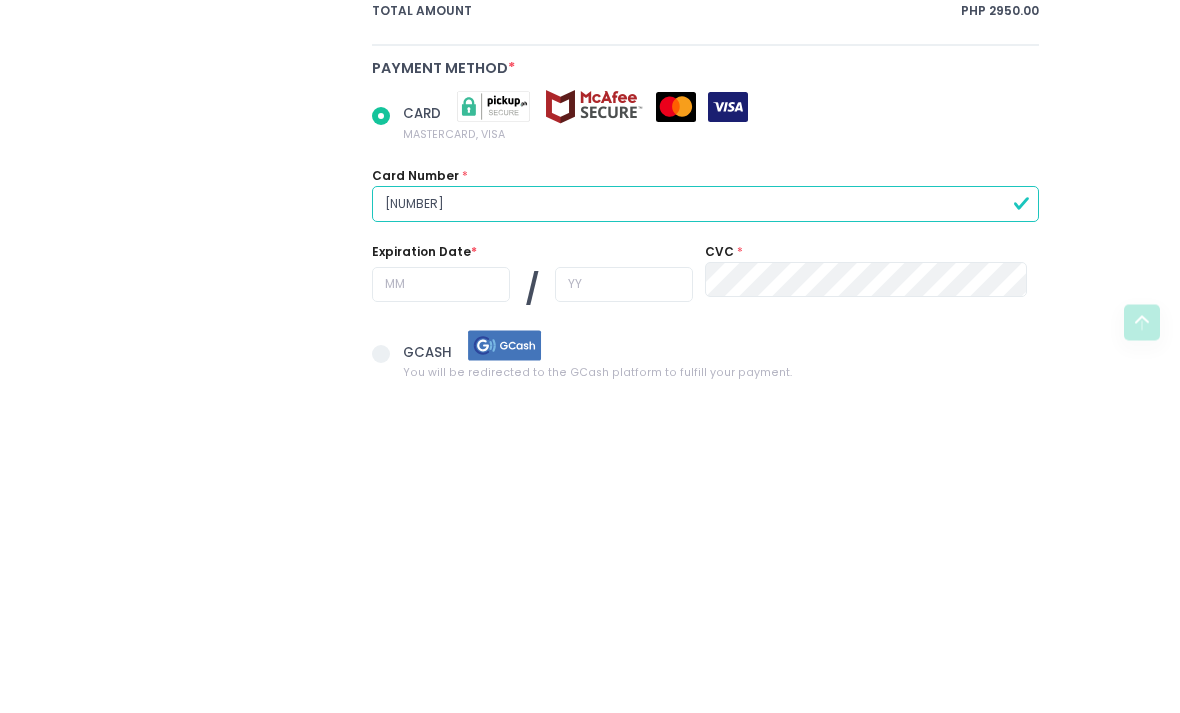 type on "[NUMBER]" 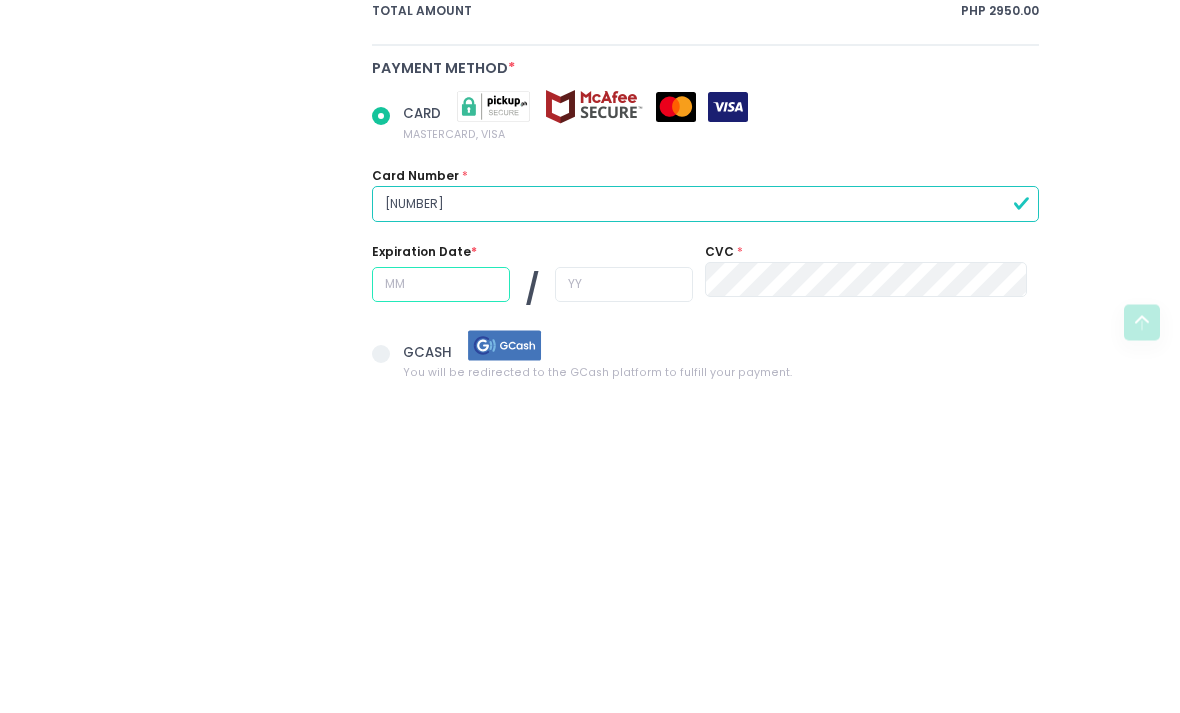 click at bounding box center [441, 618] 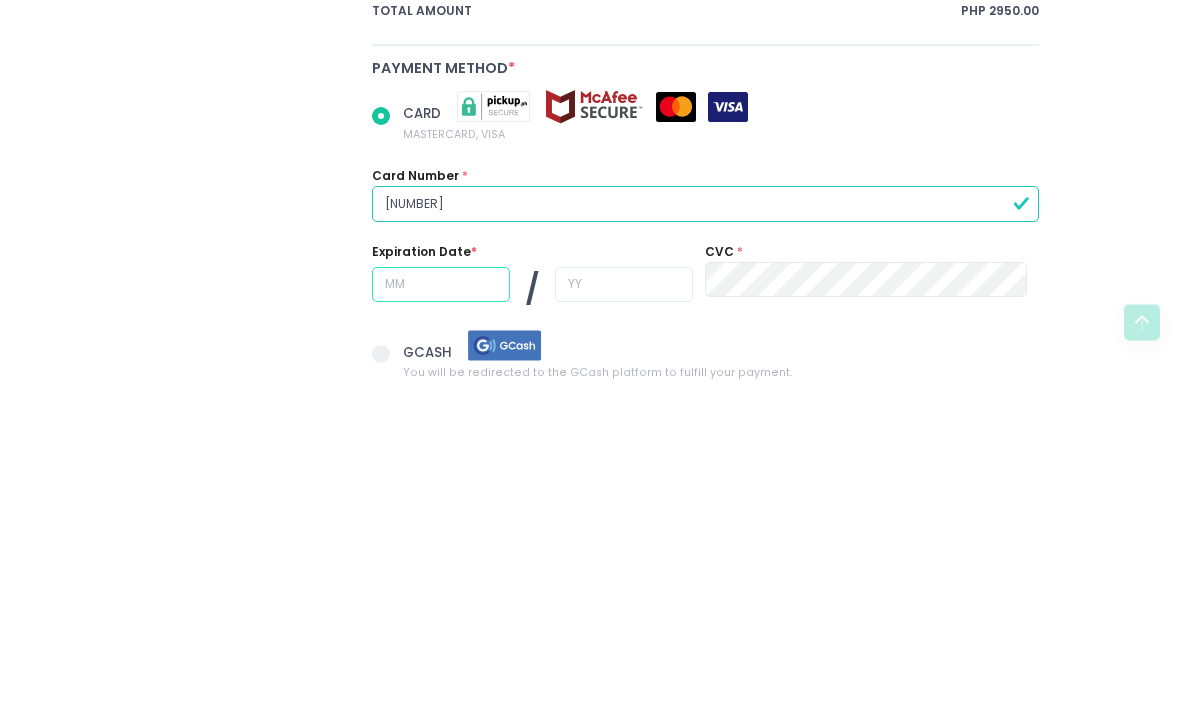 type on "0" 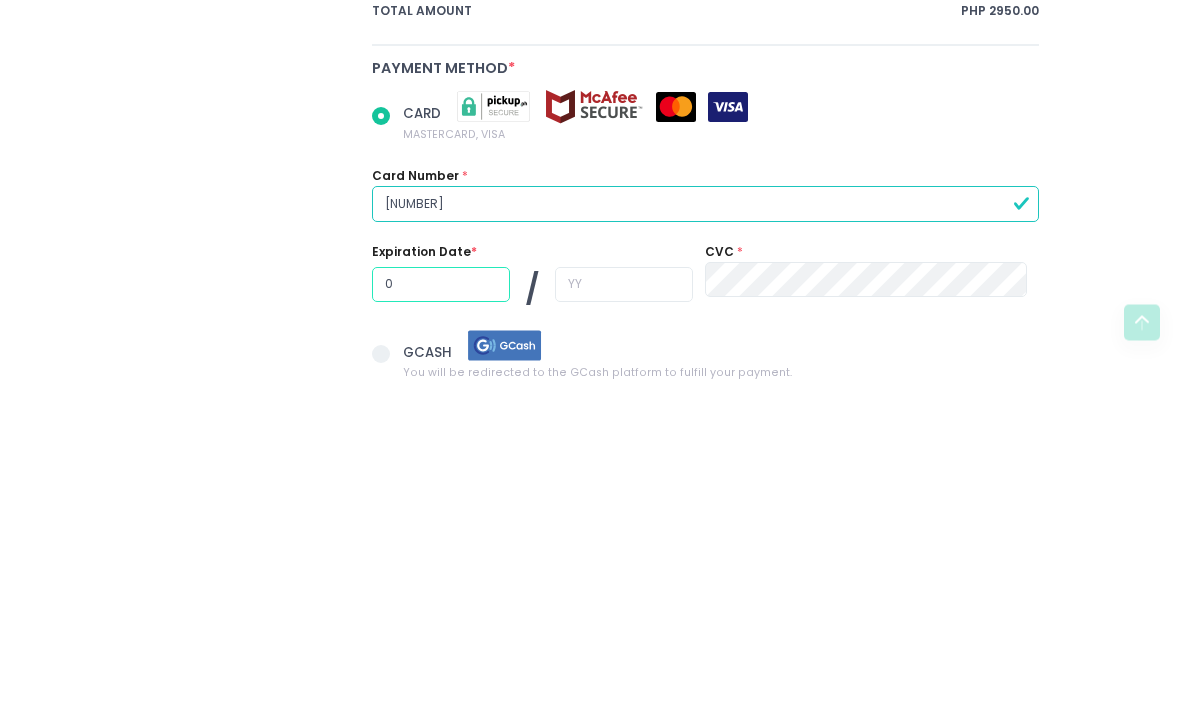 radio on "true" 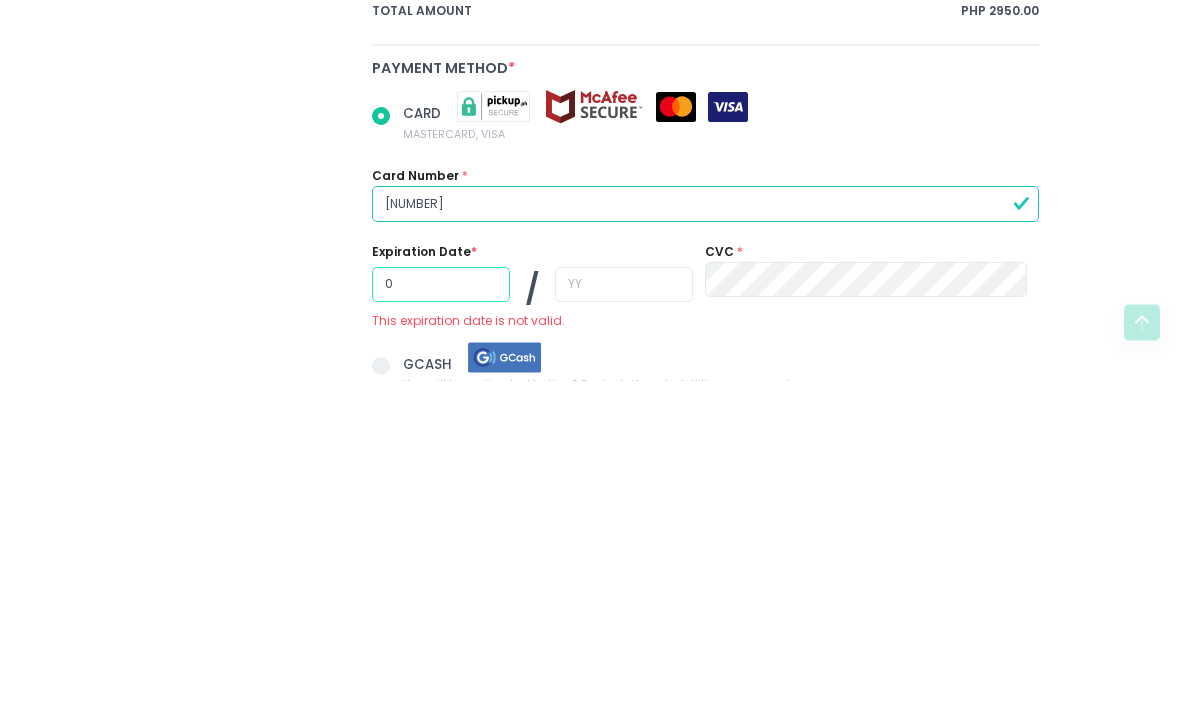 type on "03" 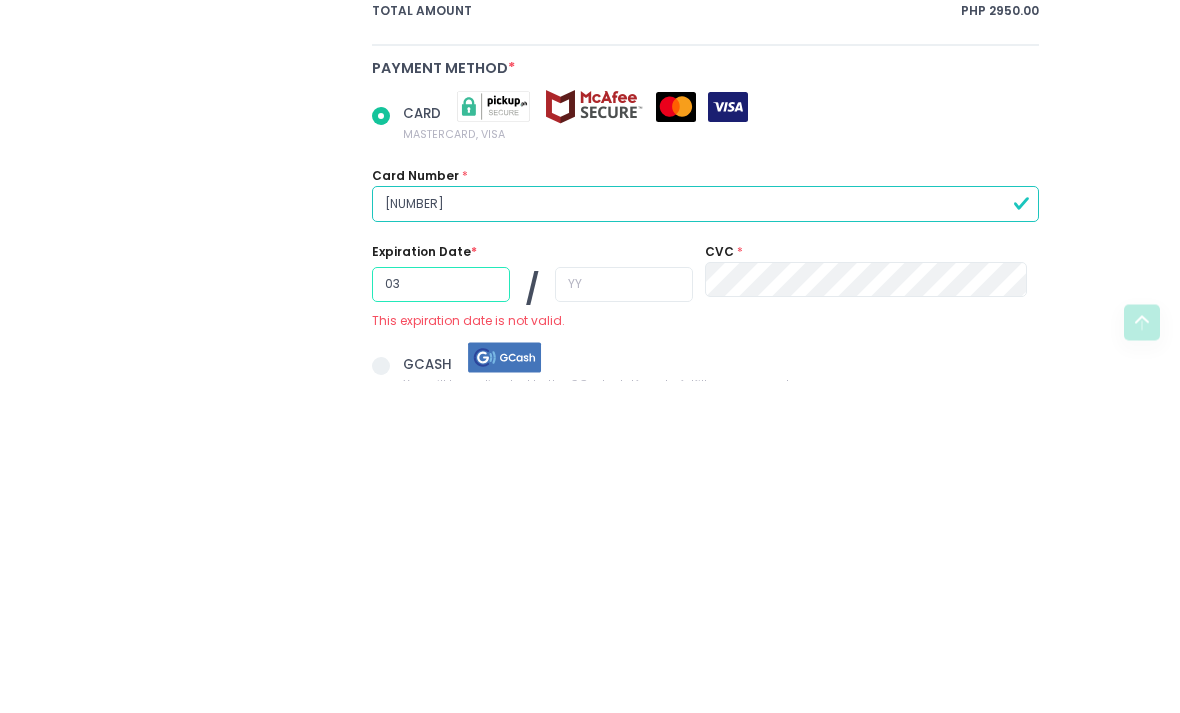 radio on "true" 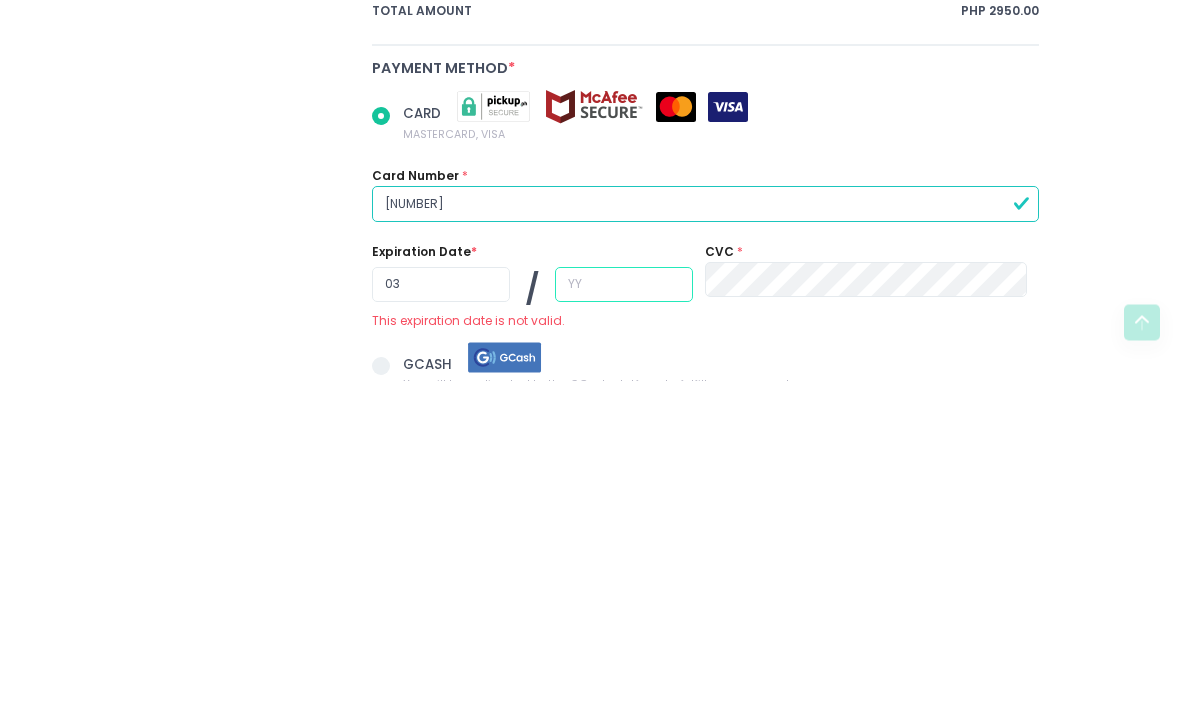 click at bounding box center [624, 618] 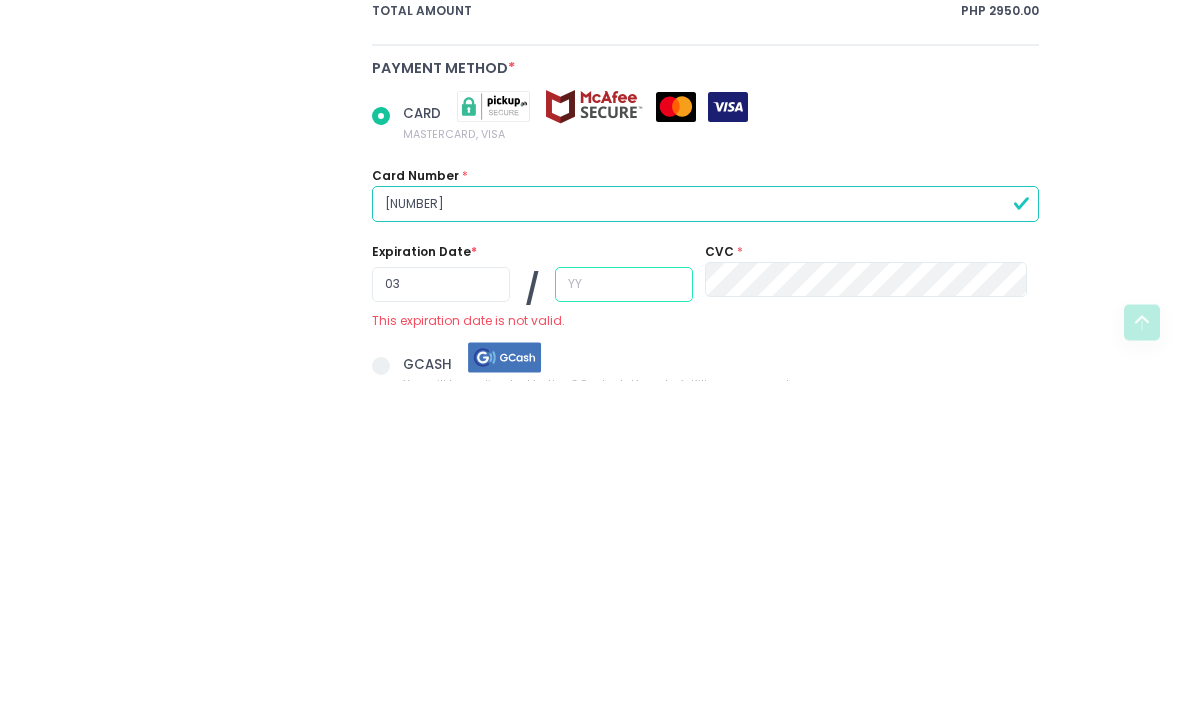 type on "2" 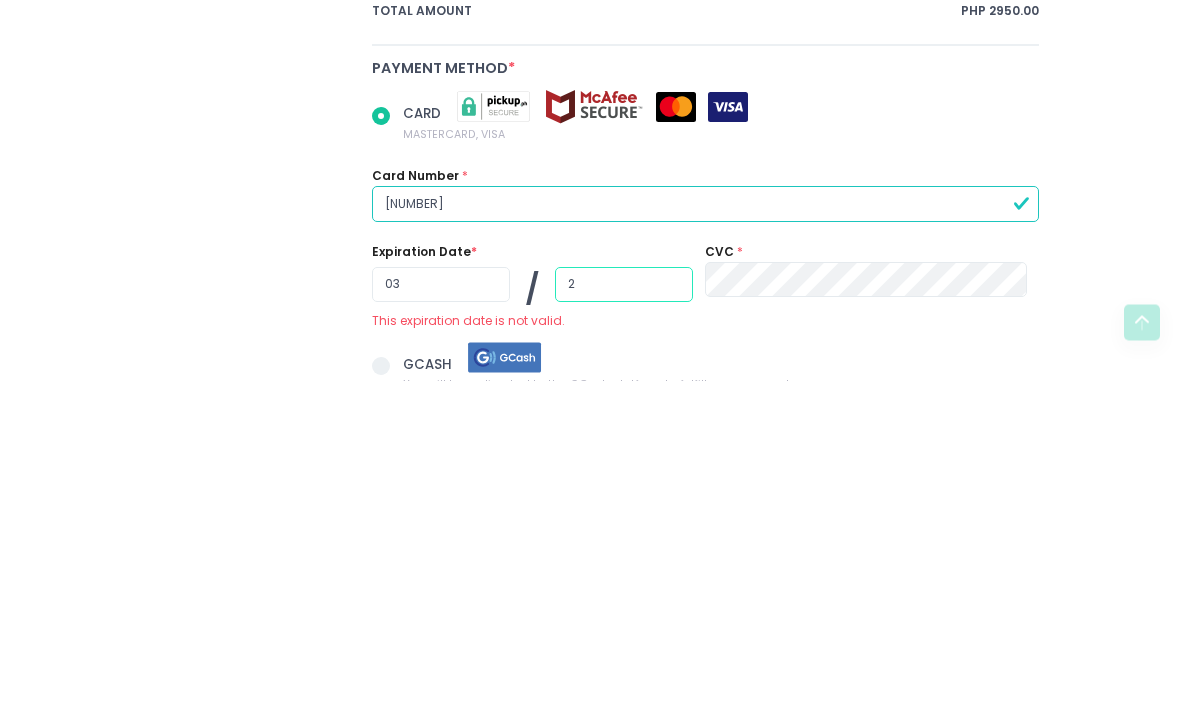 radio on "true" 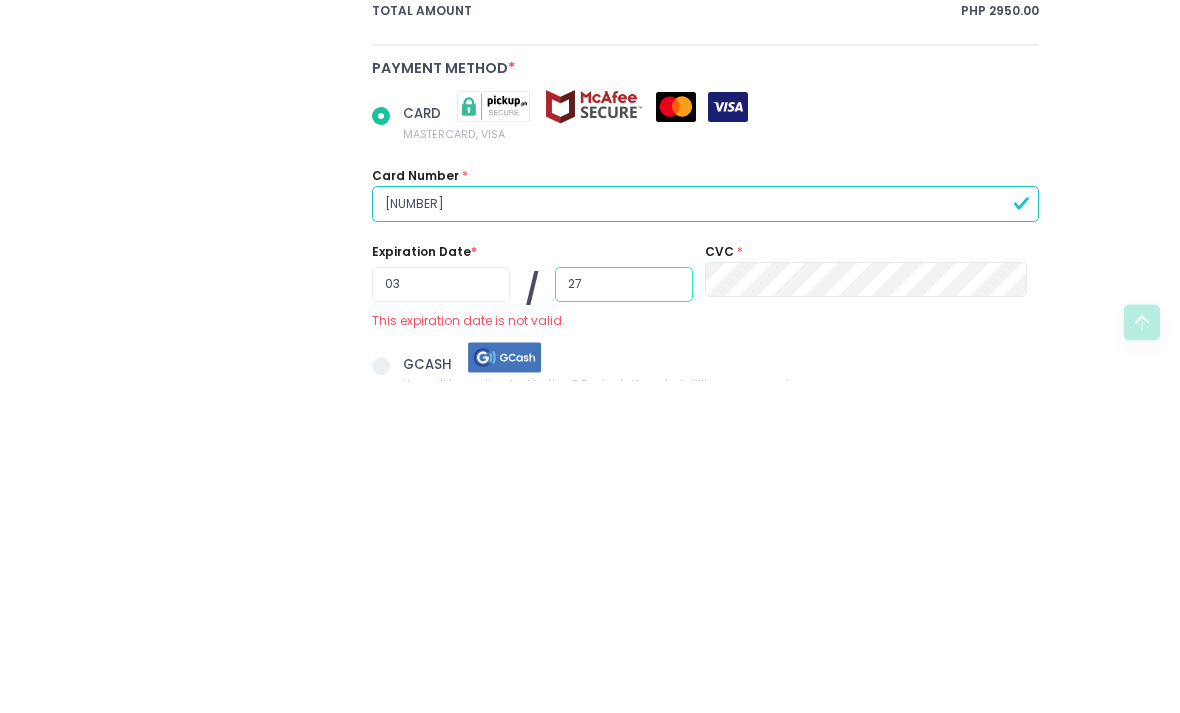 radio on "true" 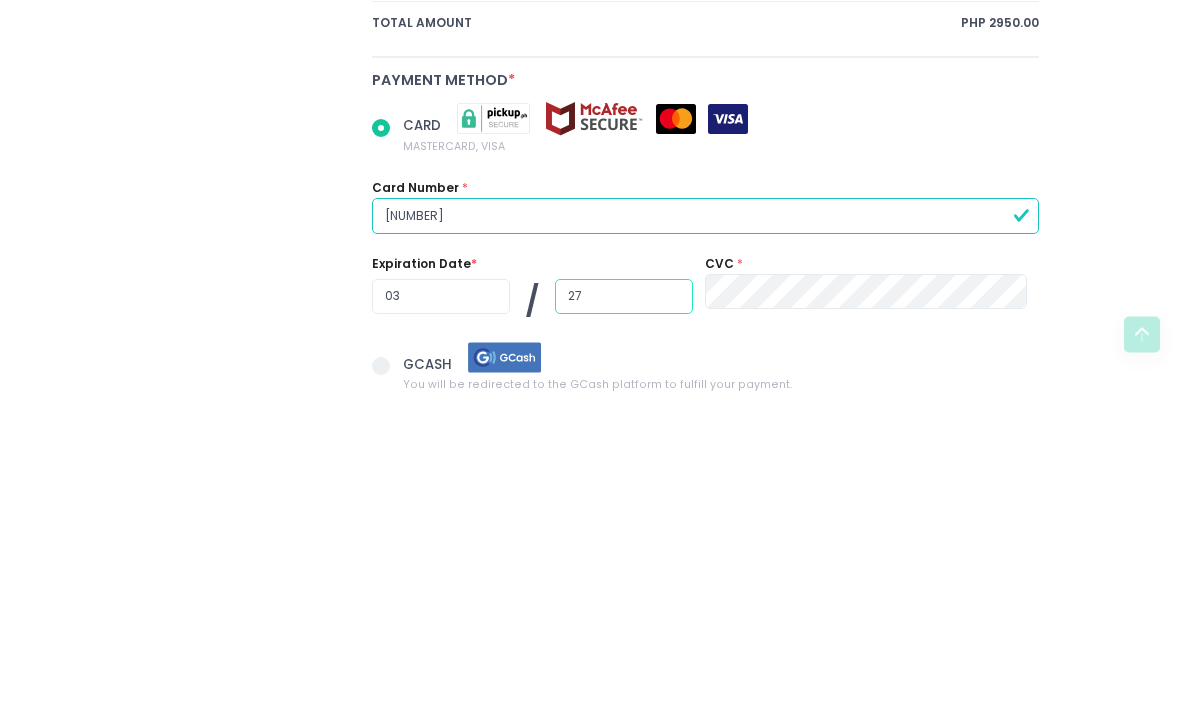 type on "27" 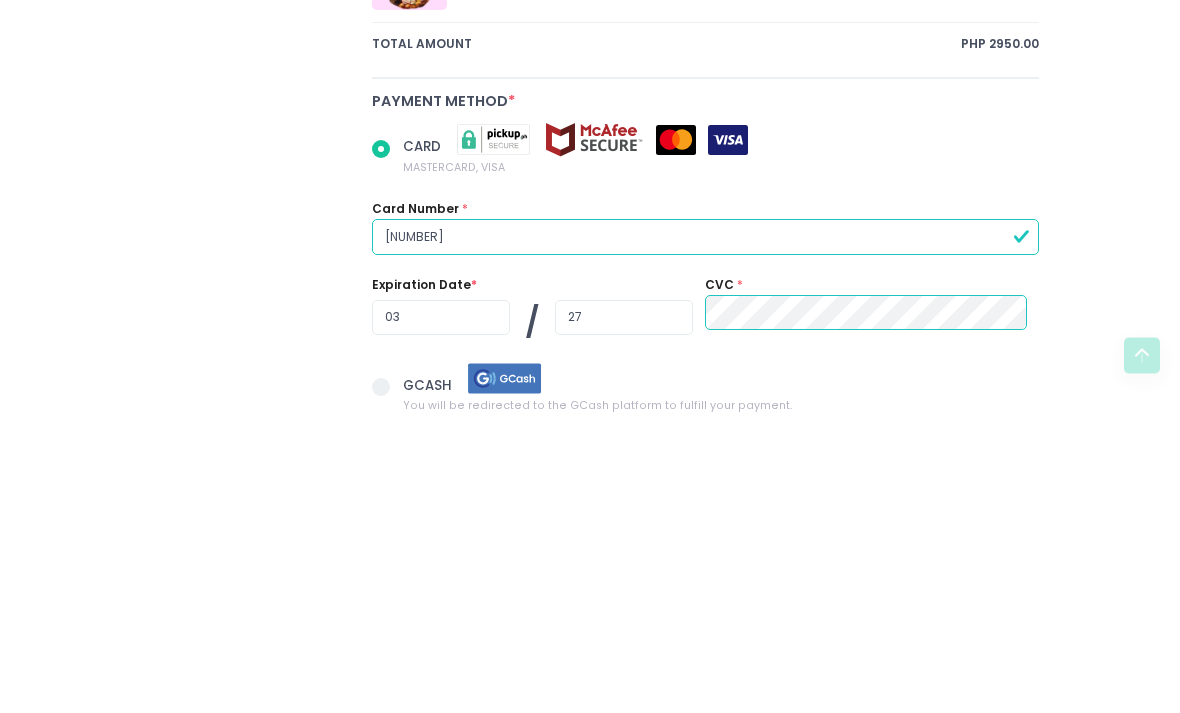 scroll, scrollTop: 1197, scrollLeft: 0, axis: vertical 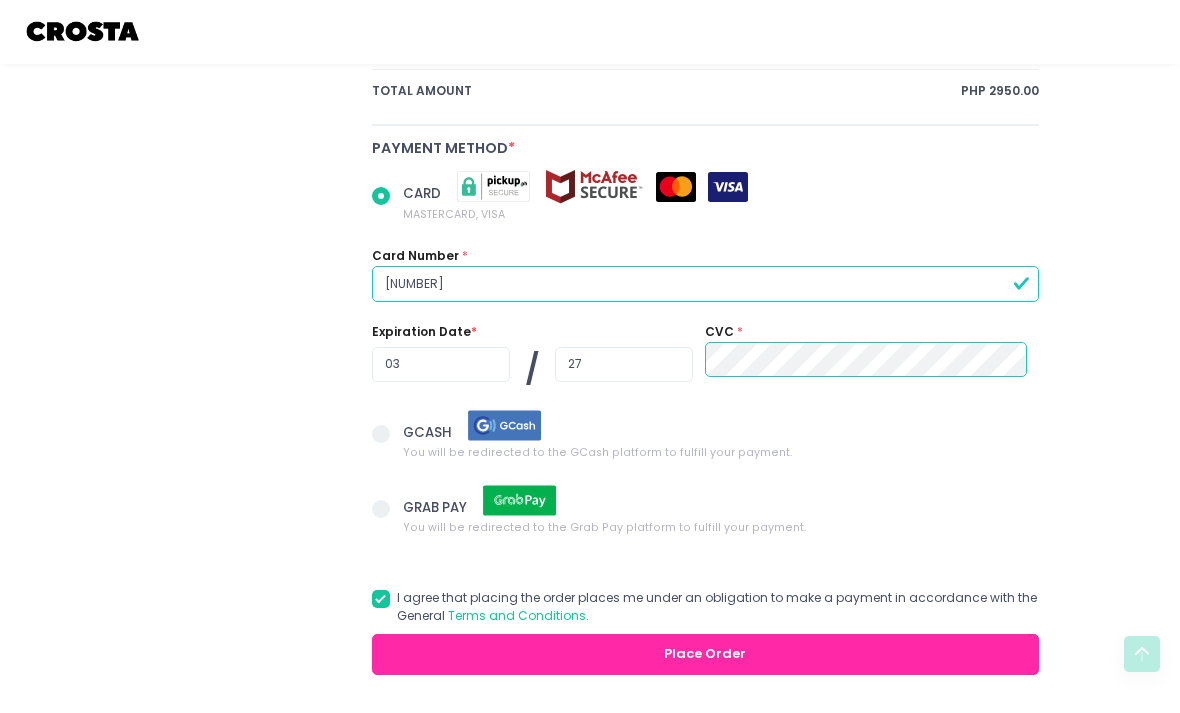 click on "Place Order" at bounding box center [705, 655] 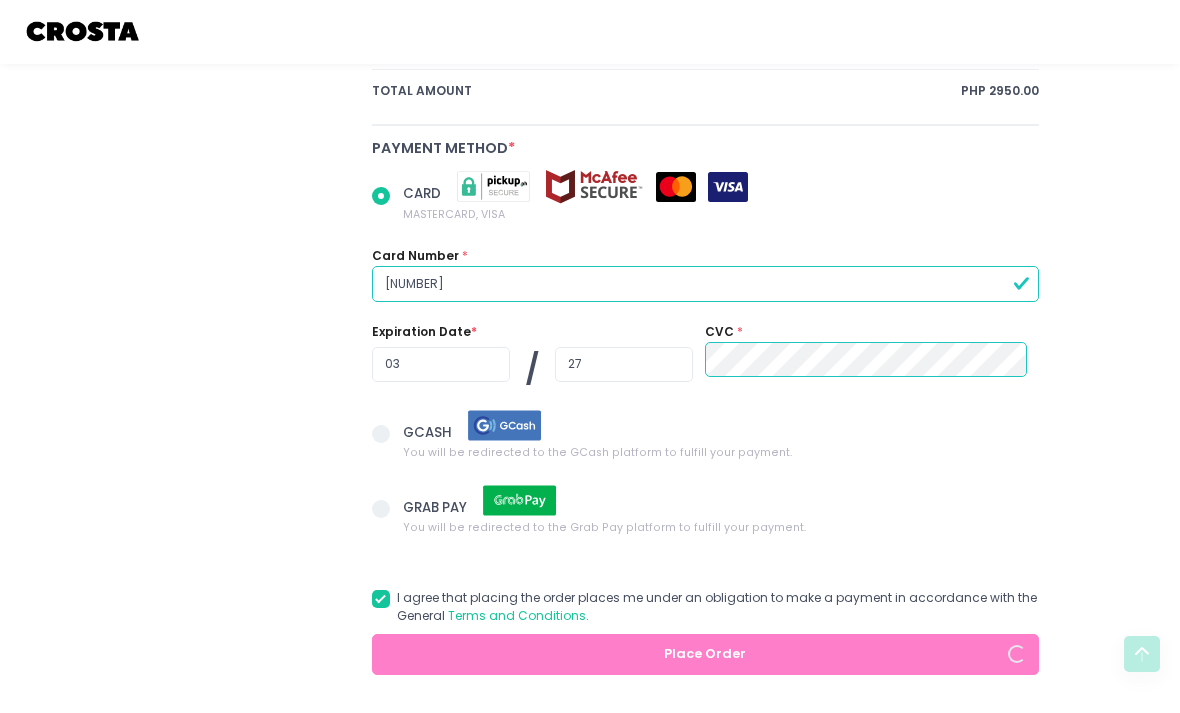 radio on "true" 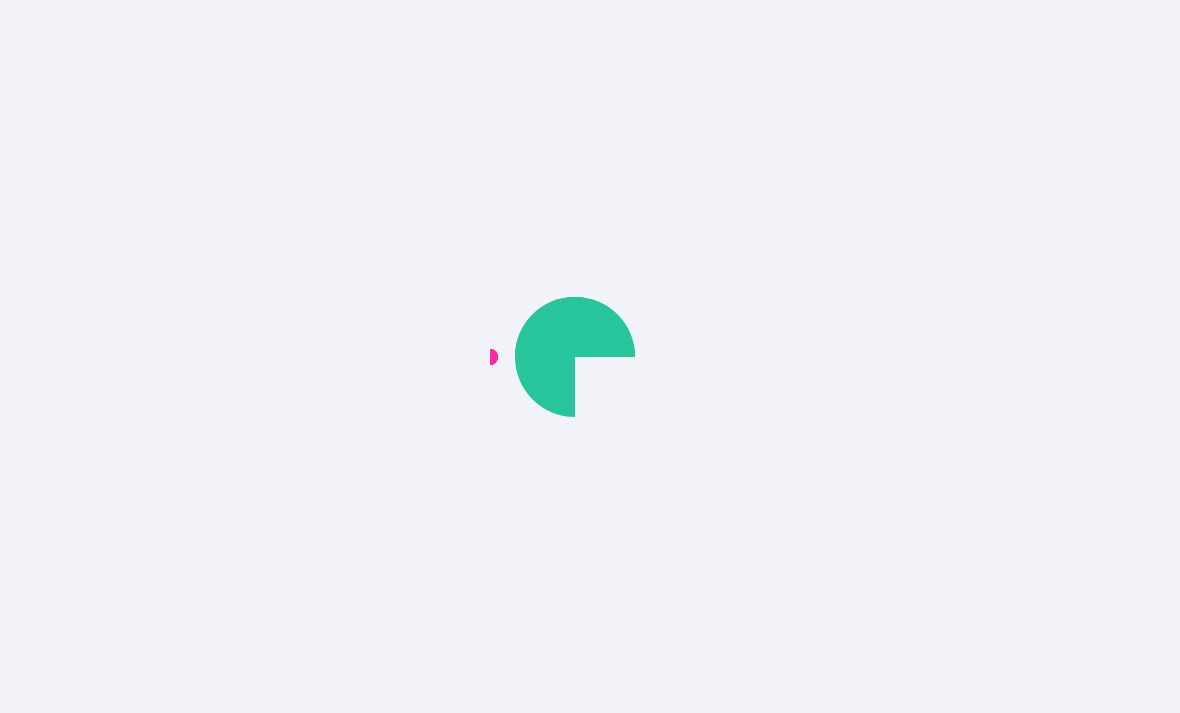 scroll, scrollTop: 0, scrollLeft: 0, axis: both 